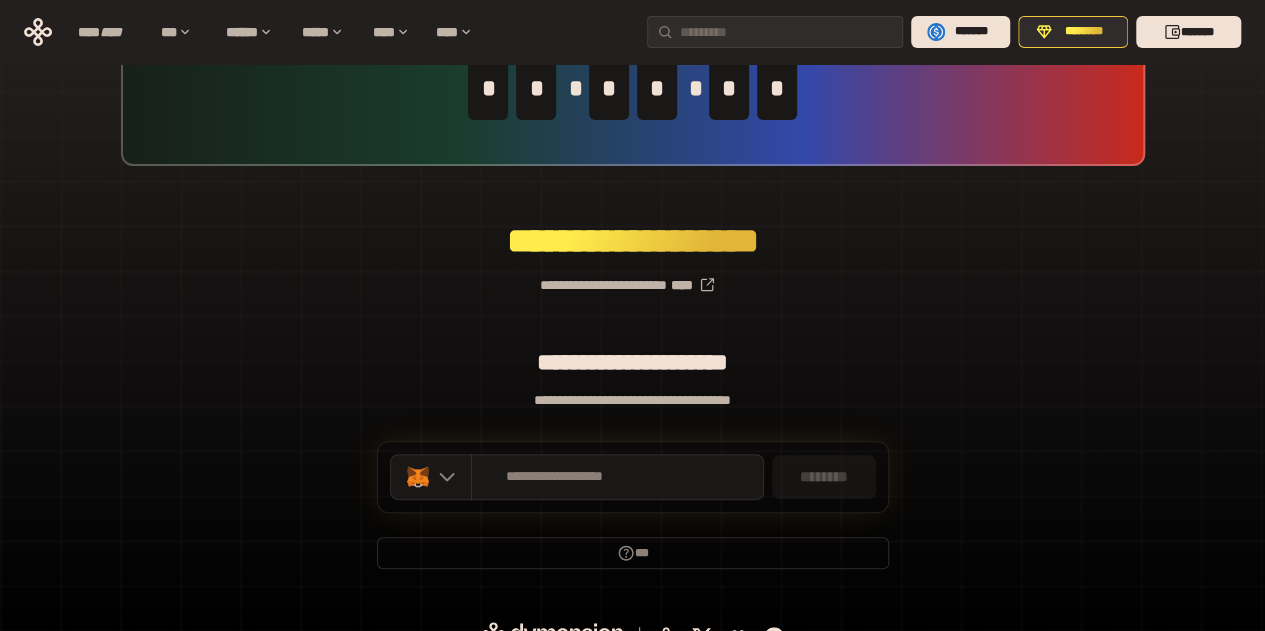scroll, scrollTop: 151, scrollLeft: 0, axis: vertical 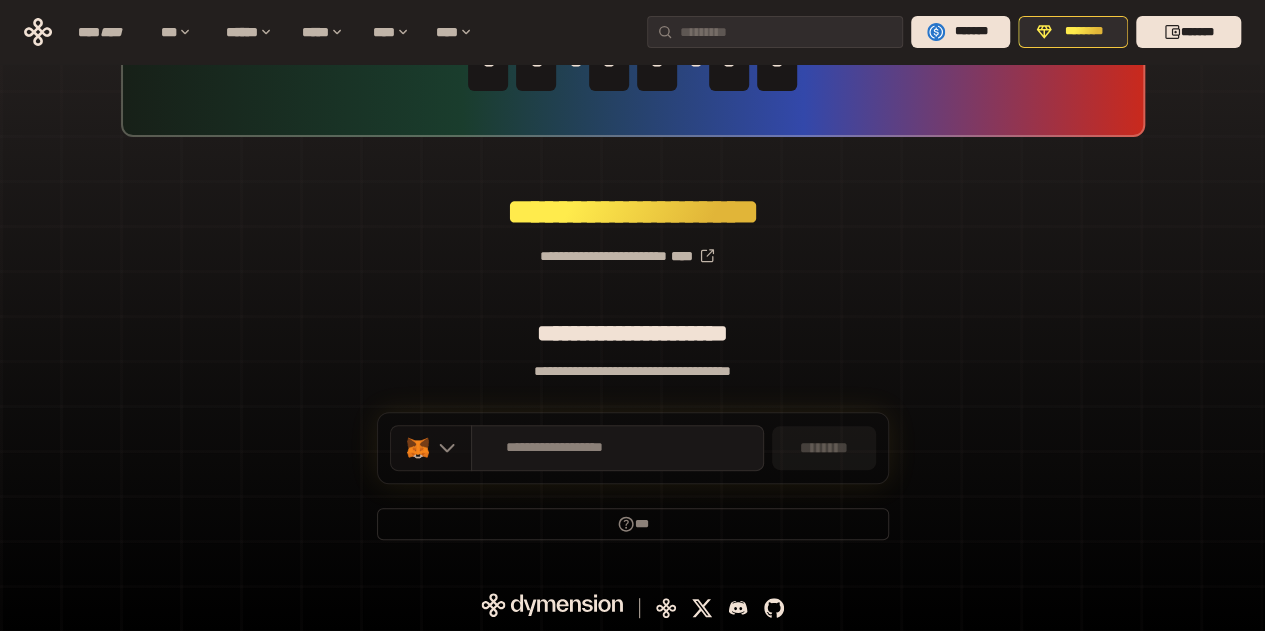click at bounding box center [431, 448] 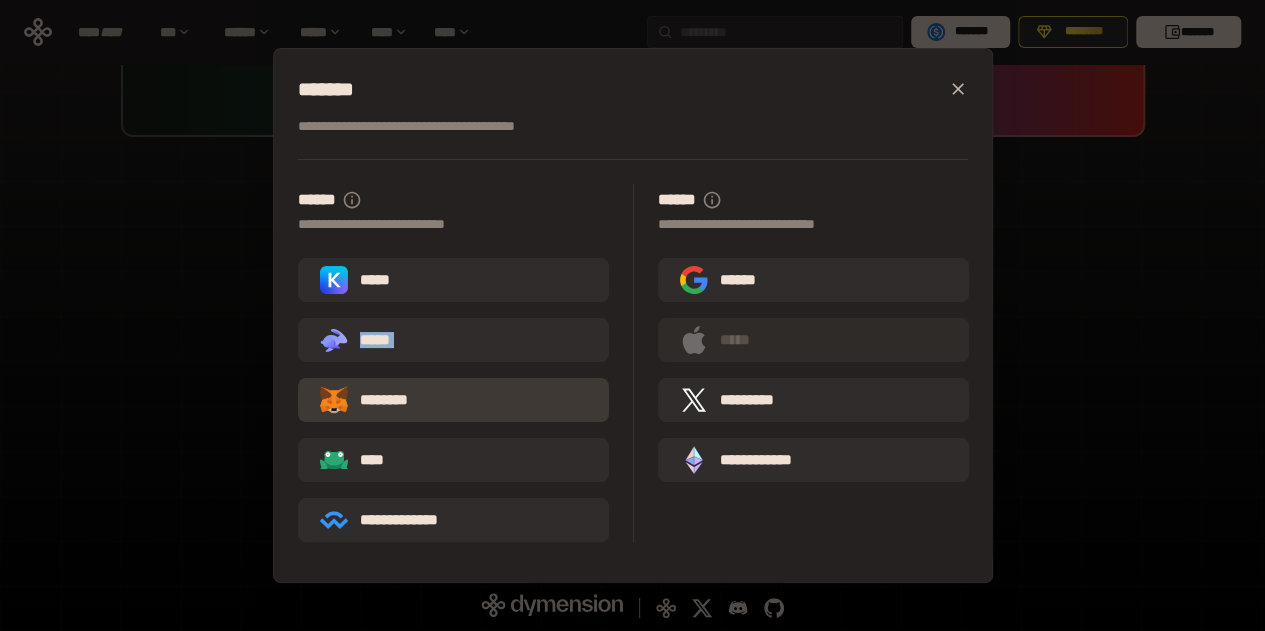 drag, startPoint x: 482, startPoint y: 303, endPoint x: 497, endPoint y: 385, distance: 83.360664 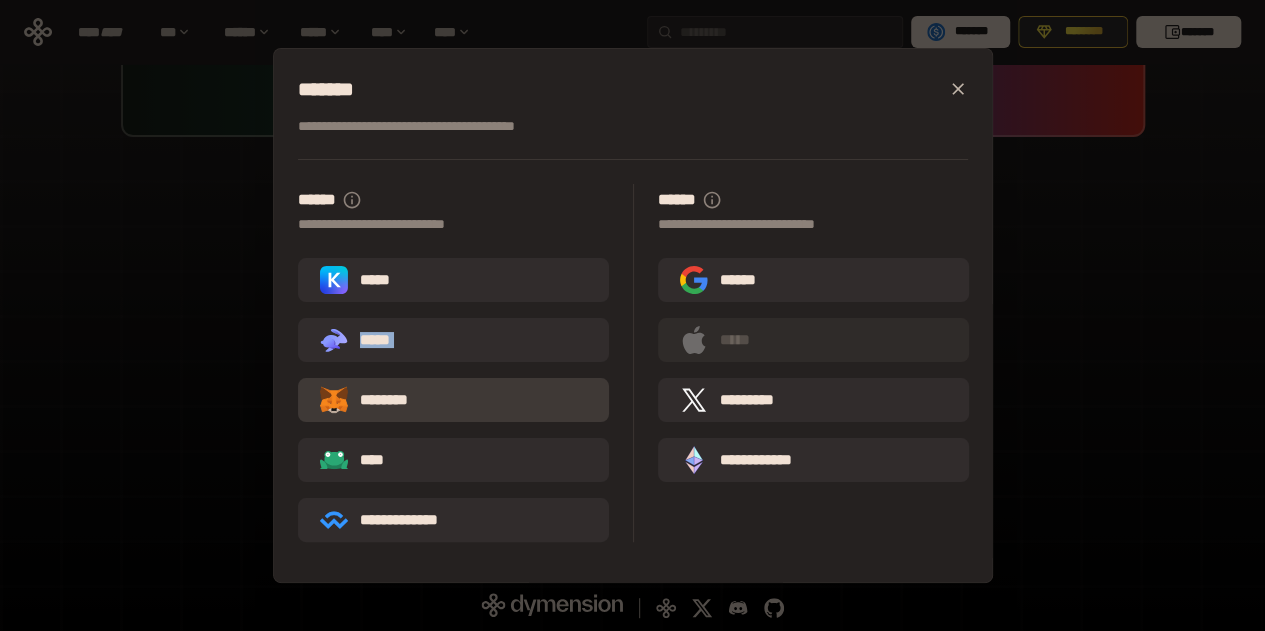 click on "********" at bounding box center (453, 400) 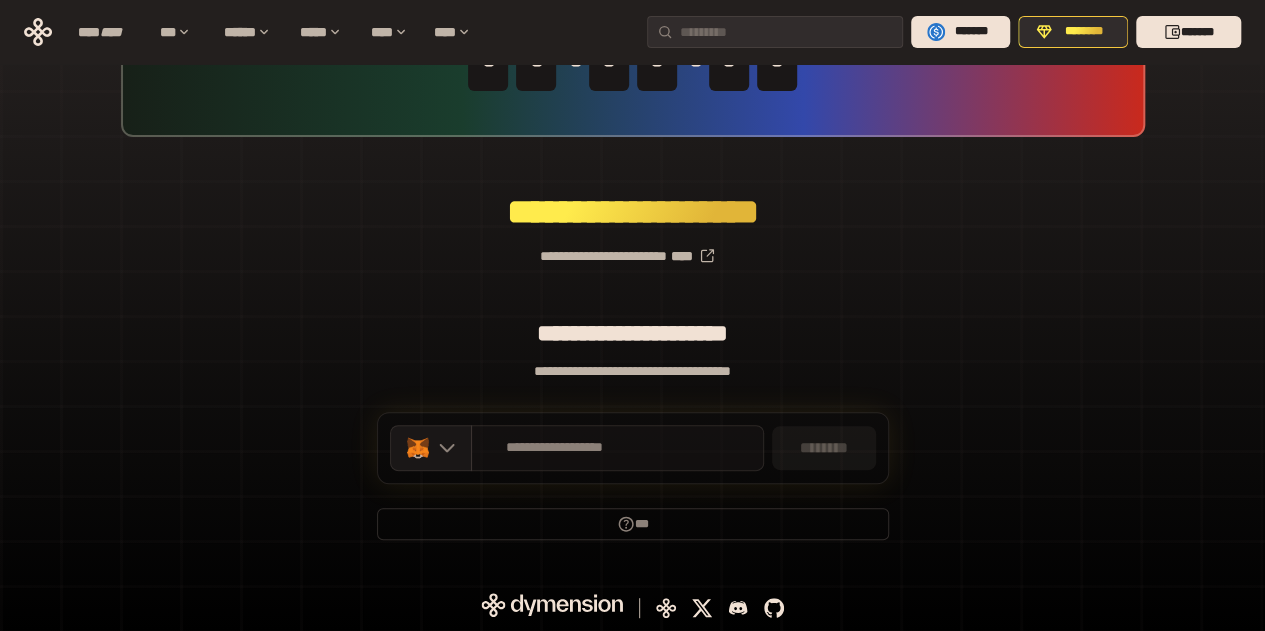 click on "**********" at bounding box center [555, 448] 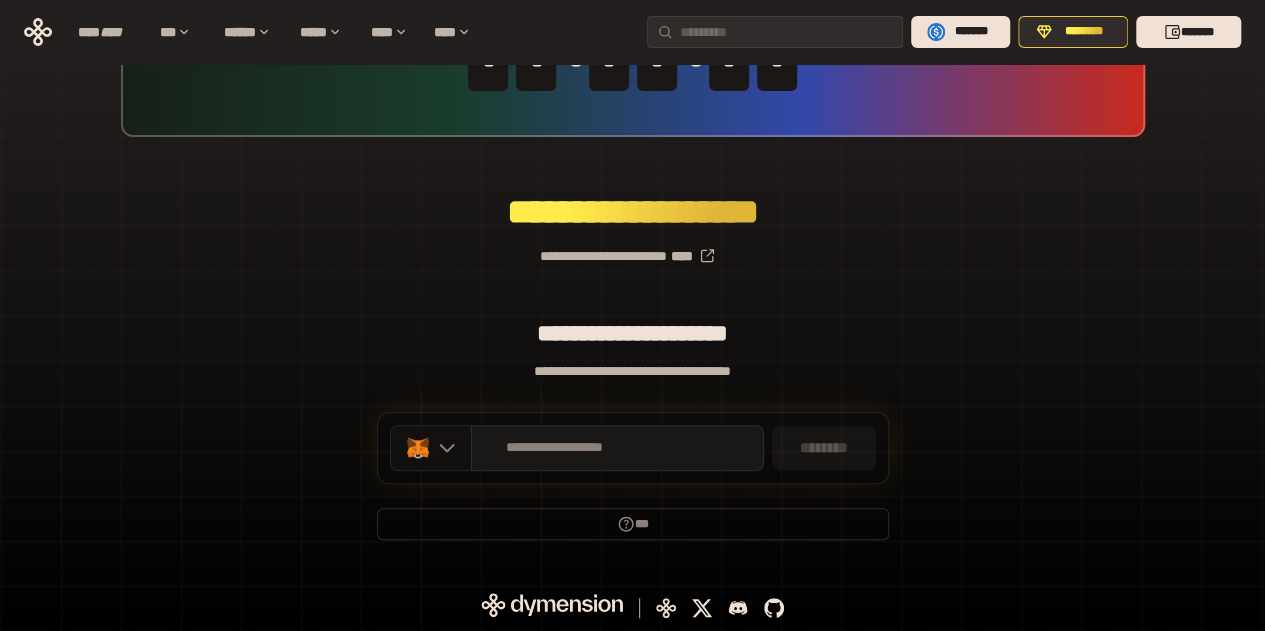 click at bounding box center (431, 448) 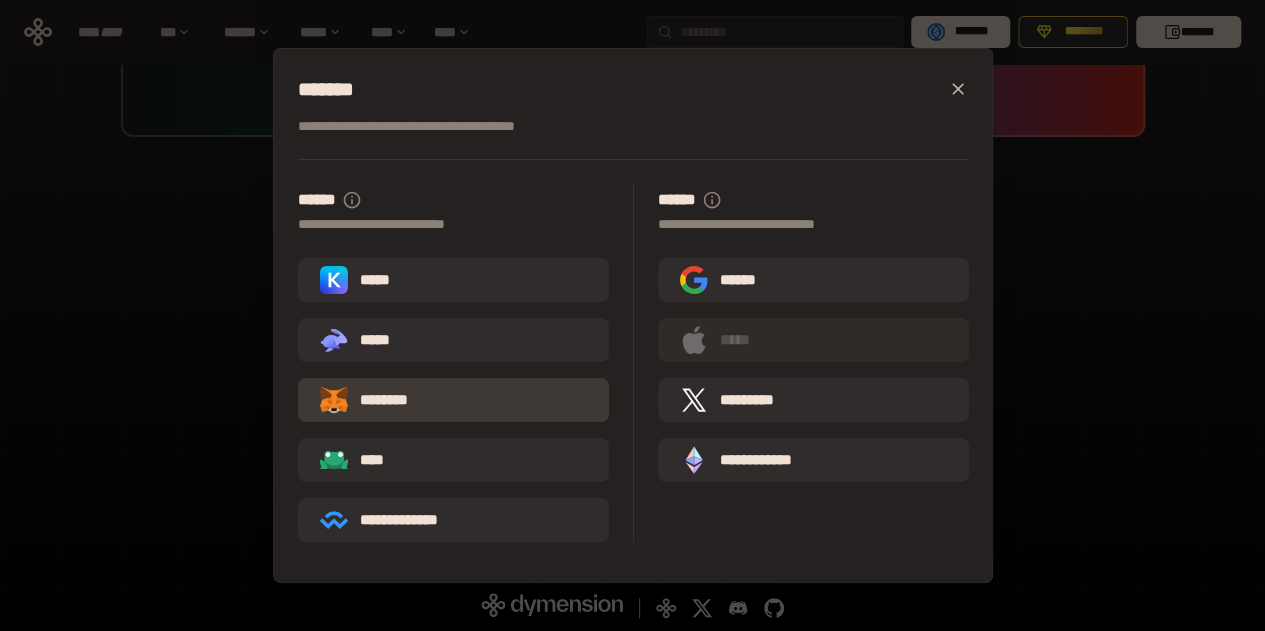 click on "********" at bounding box center (453, 400) 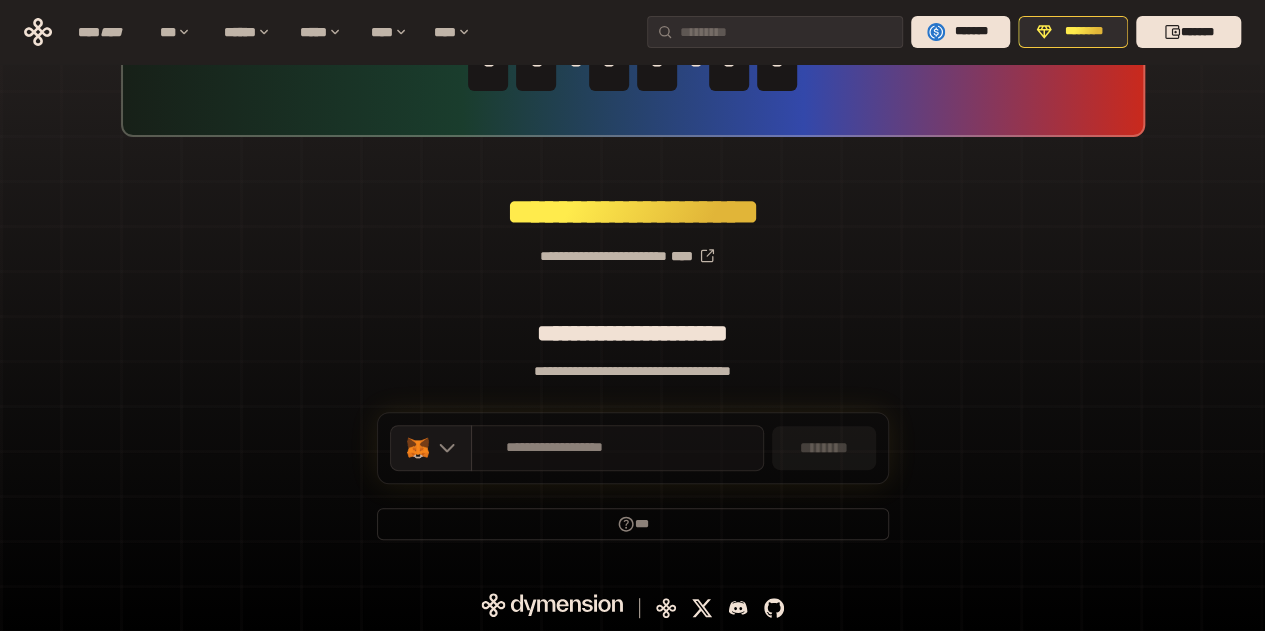 click on "**********" at bounding box center [617, 448] 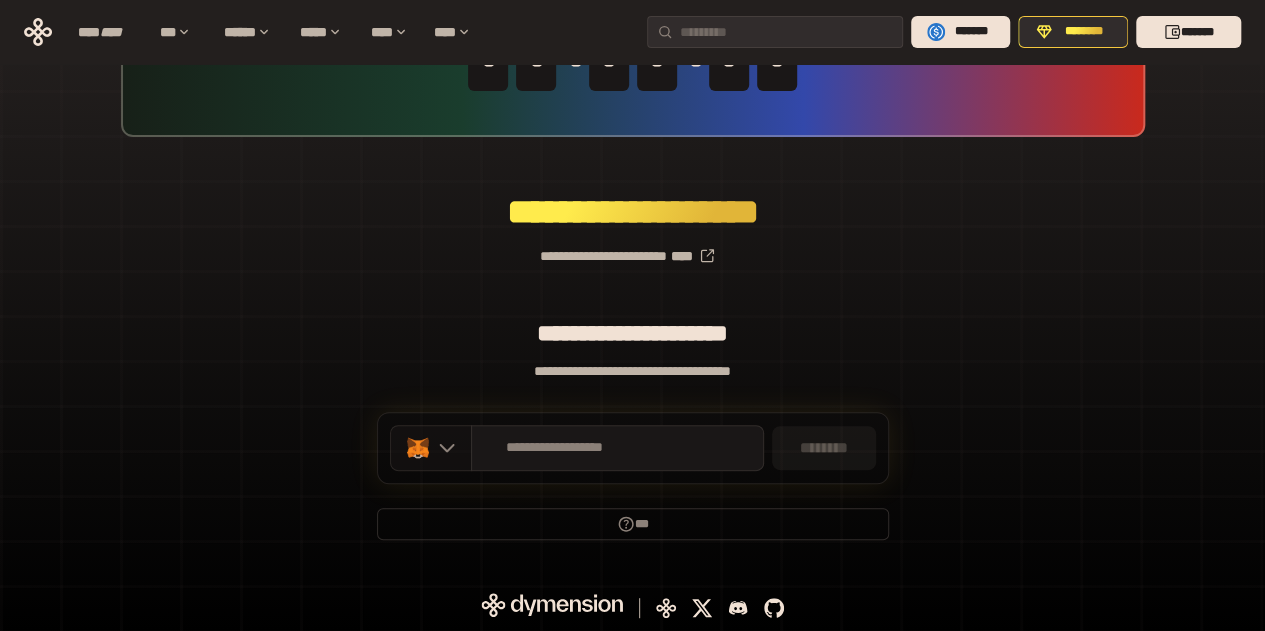 click 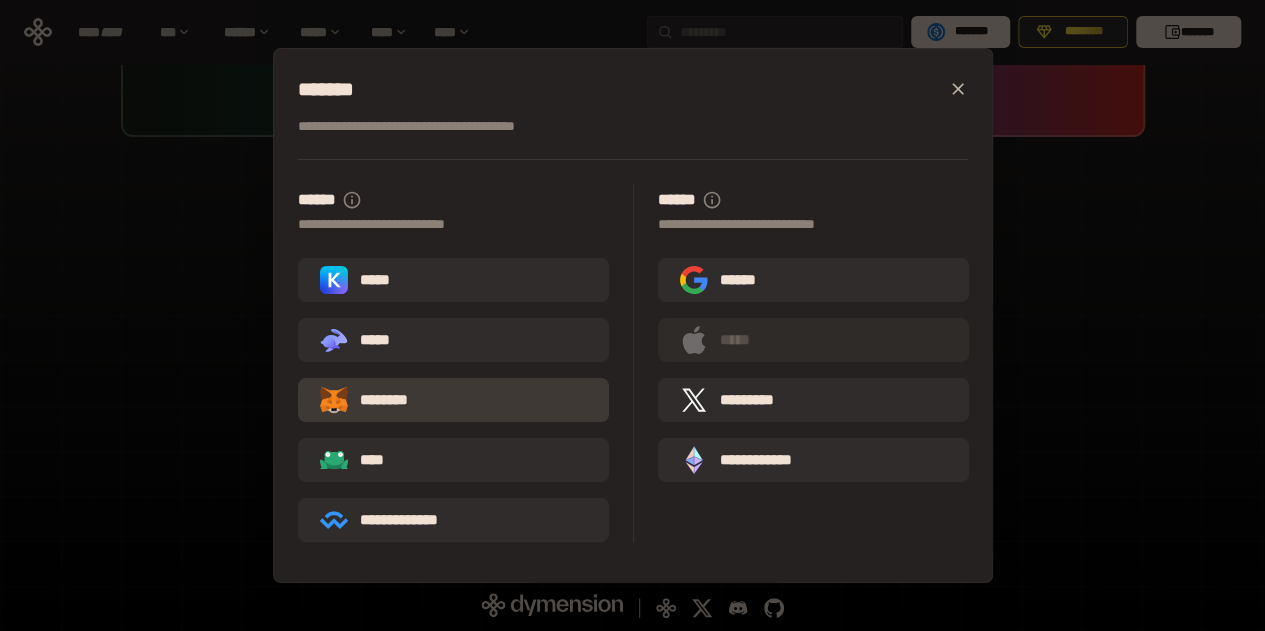 click on "********" at bounding box center (453, 400) 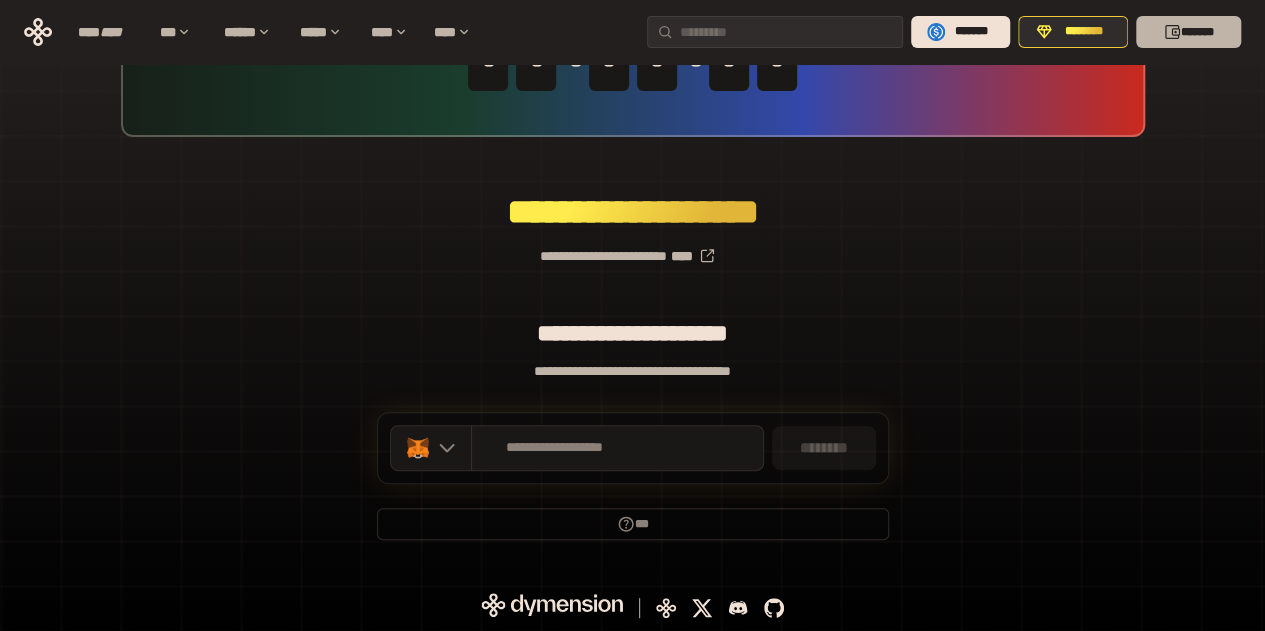 click on "*******" at bounding box center (1188, 32) 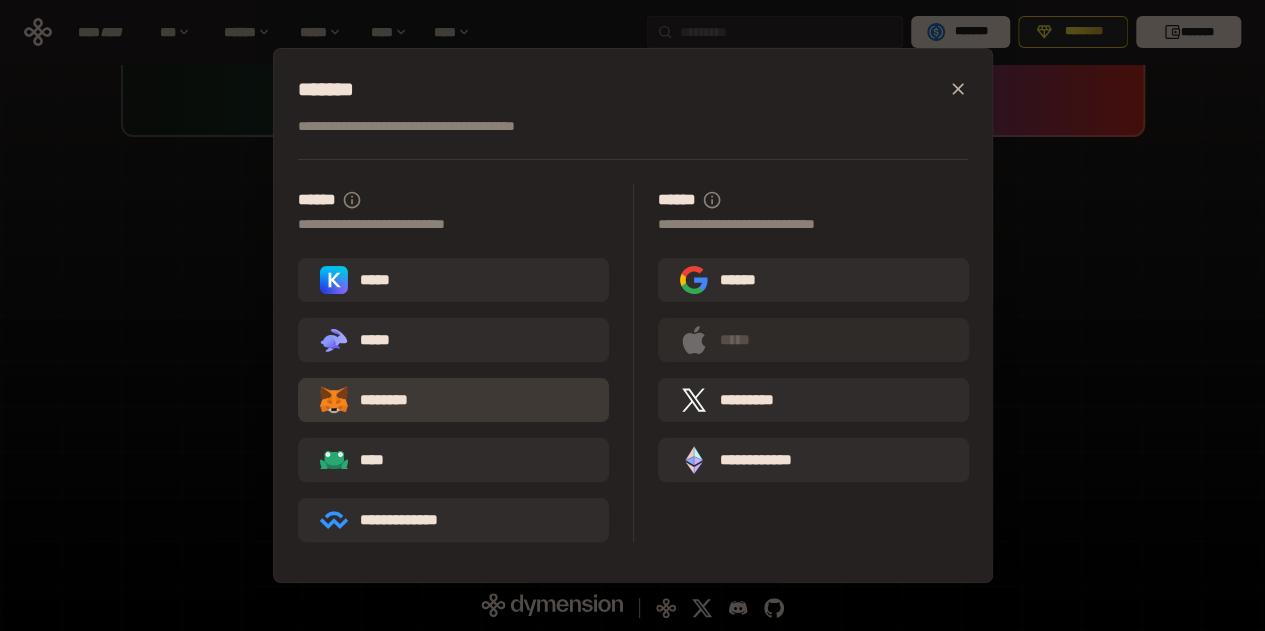 click on "********" at bounding box center (453, 400) 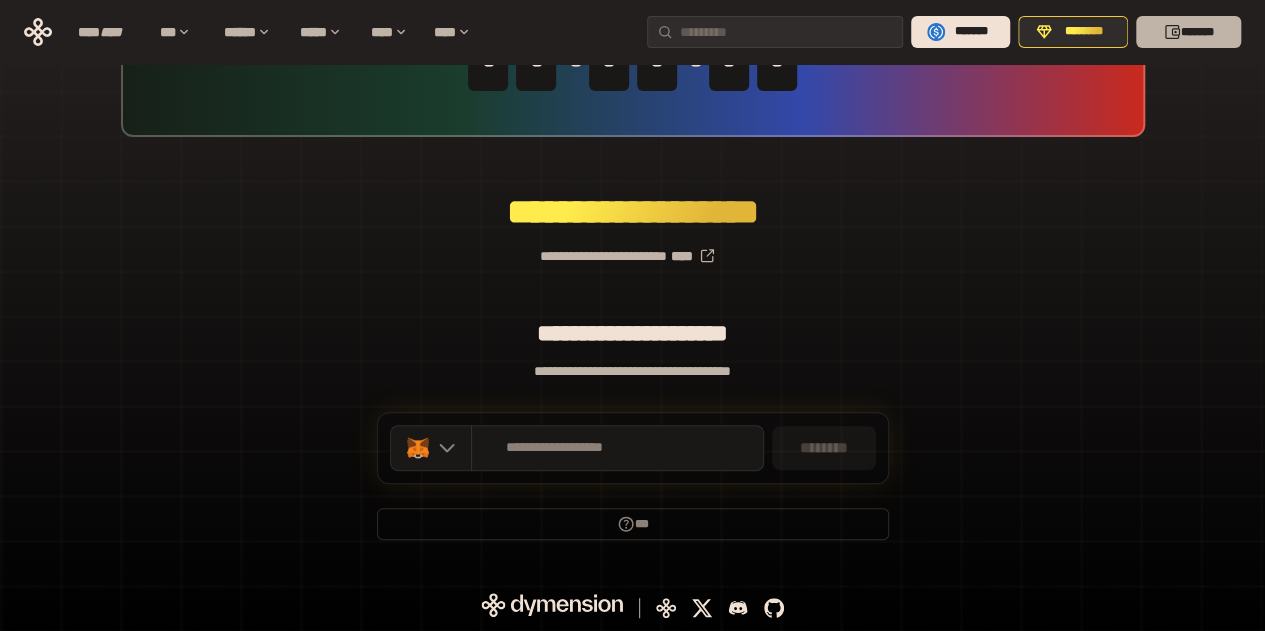 click on "*******" at bounding box center (1188, 32) 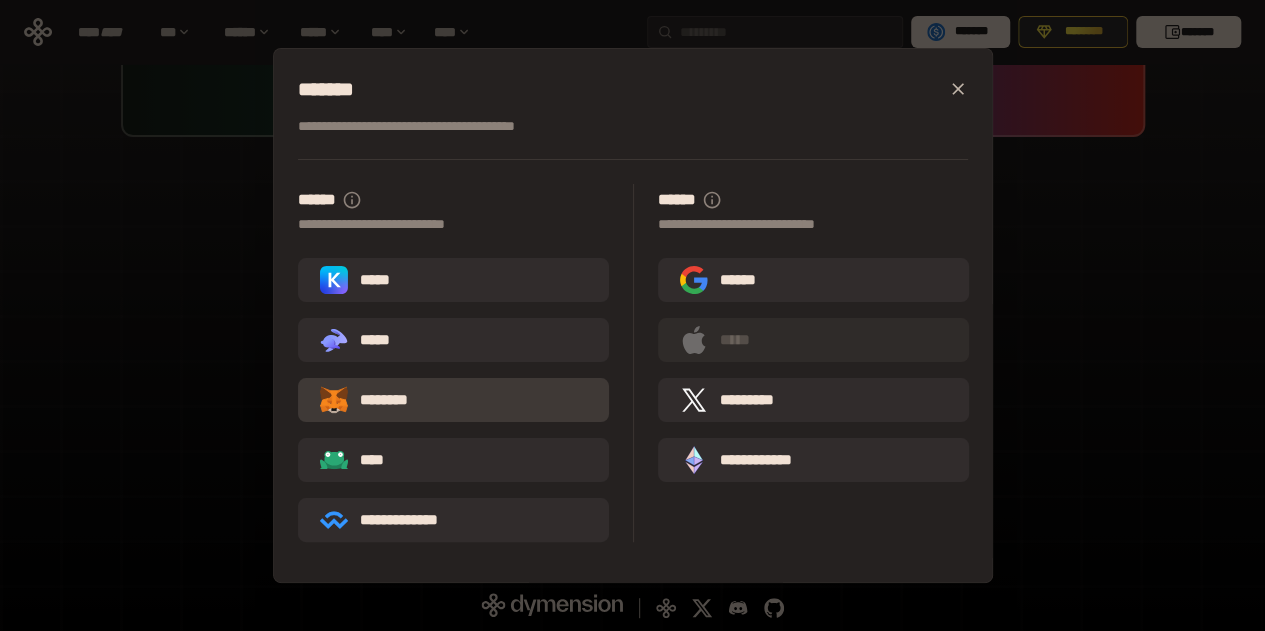 click on "********" at bounding box center (453, 400) 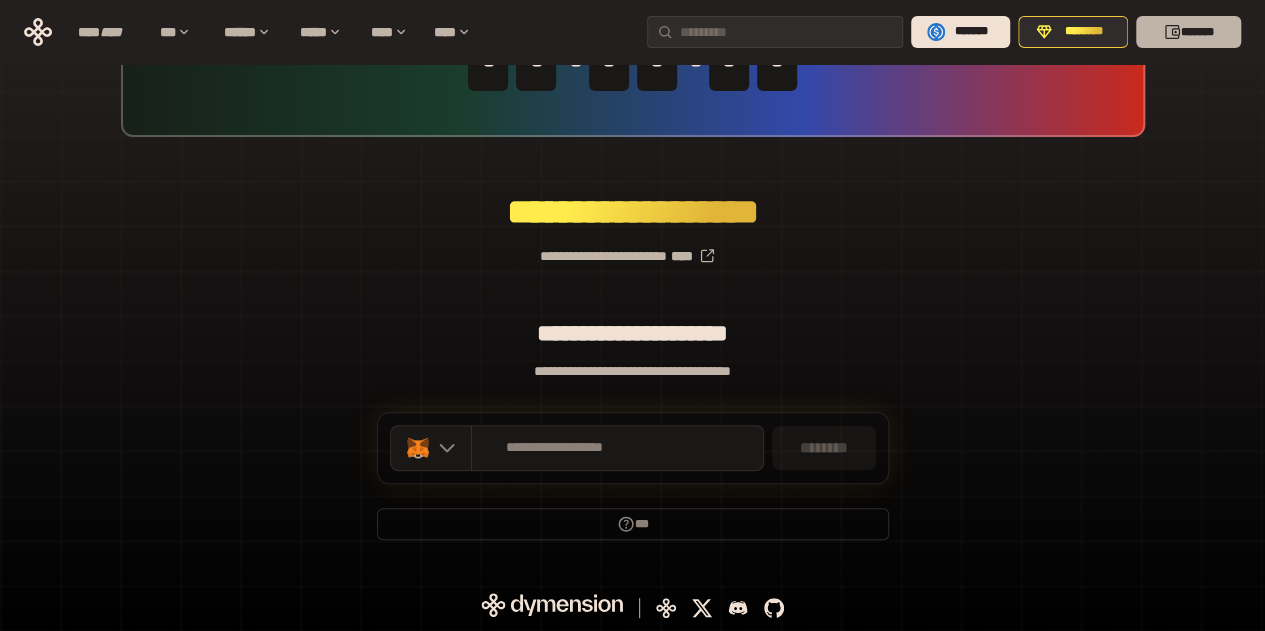click on "*******" at bounding box center [1188, 32] 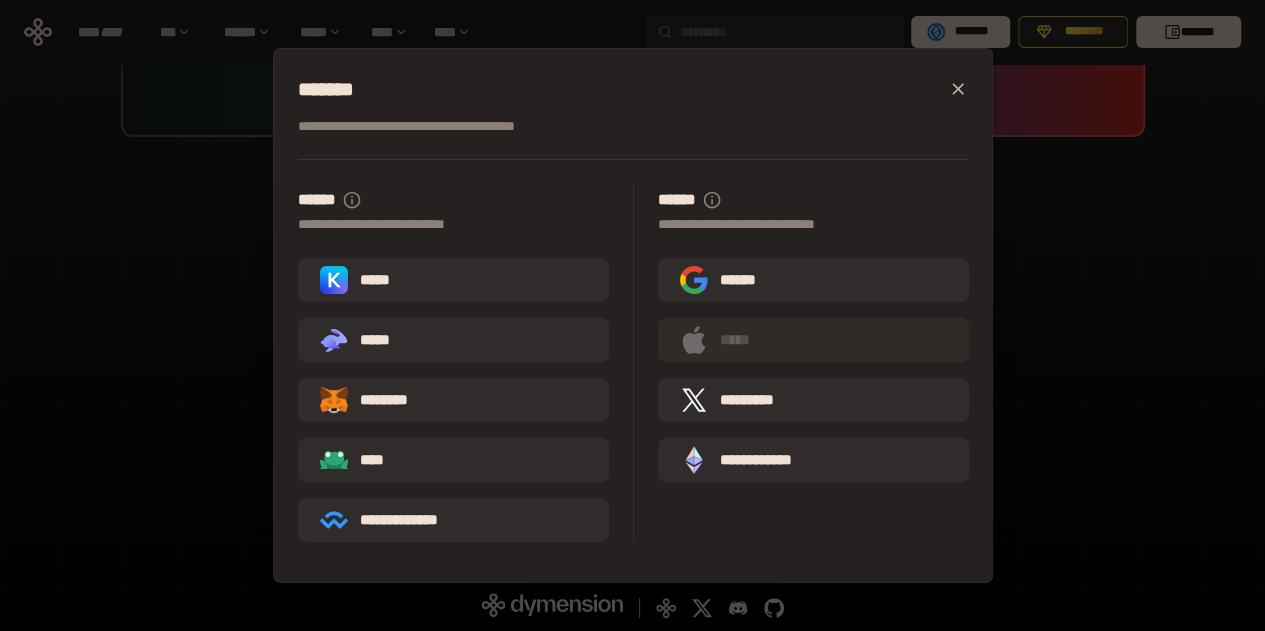 drag, startPoint x: 54, startPoint y: 239, endPoint x: 102, endPoint y: 246, distance: 48.507732 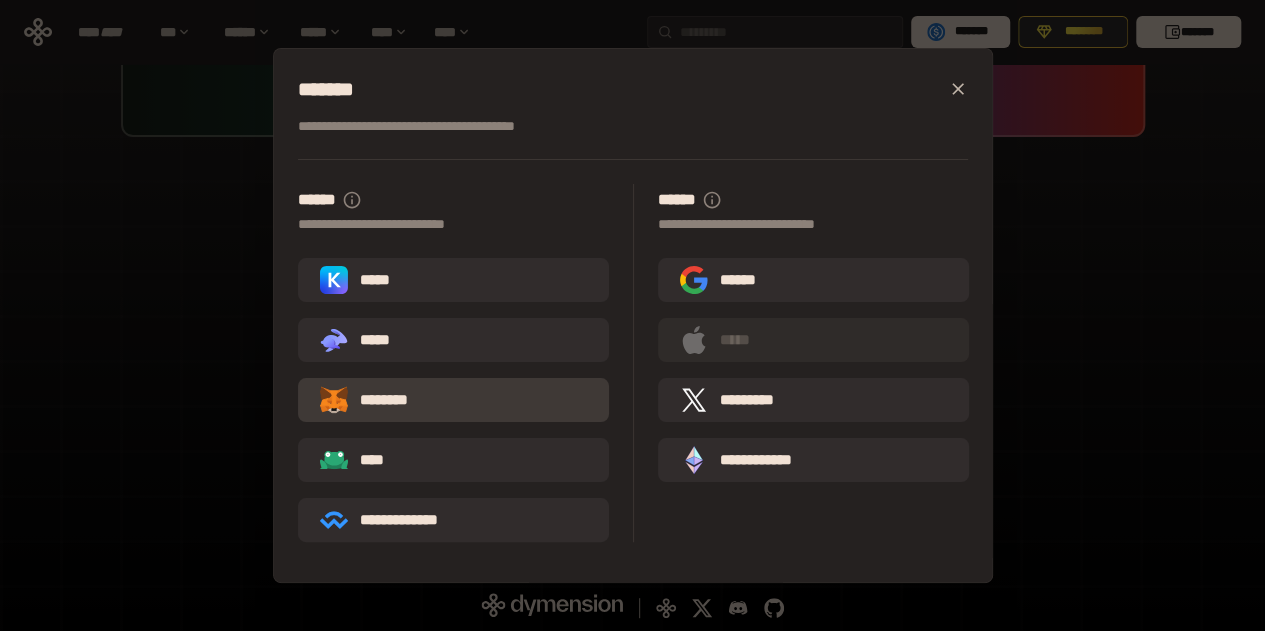 click on "********" at bounding box center [378, 400] 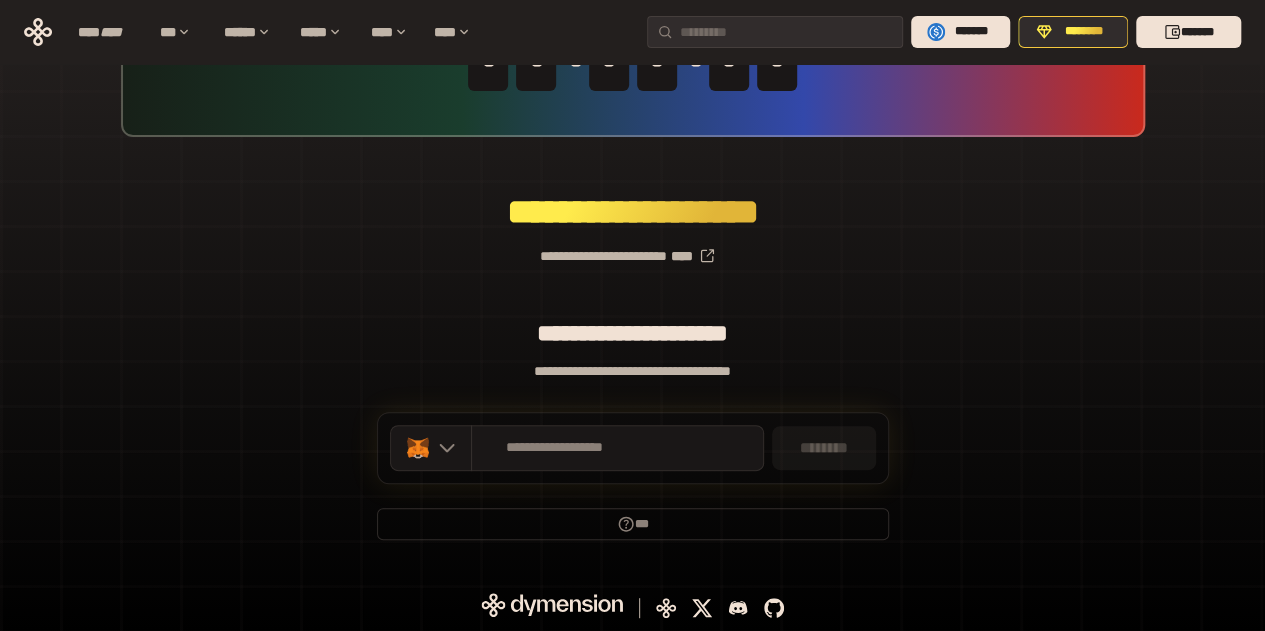 click on "**********" at bounding box center [633, 448] 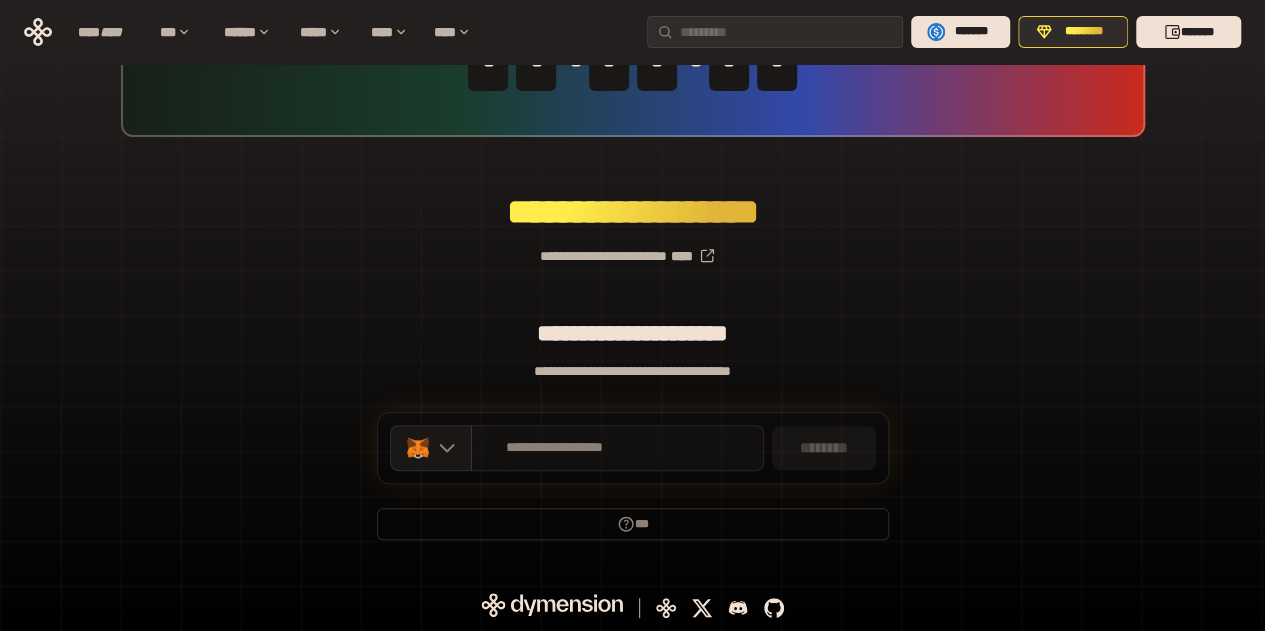 click on "**********" at bounding box center [617, 448] 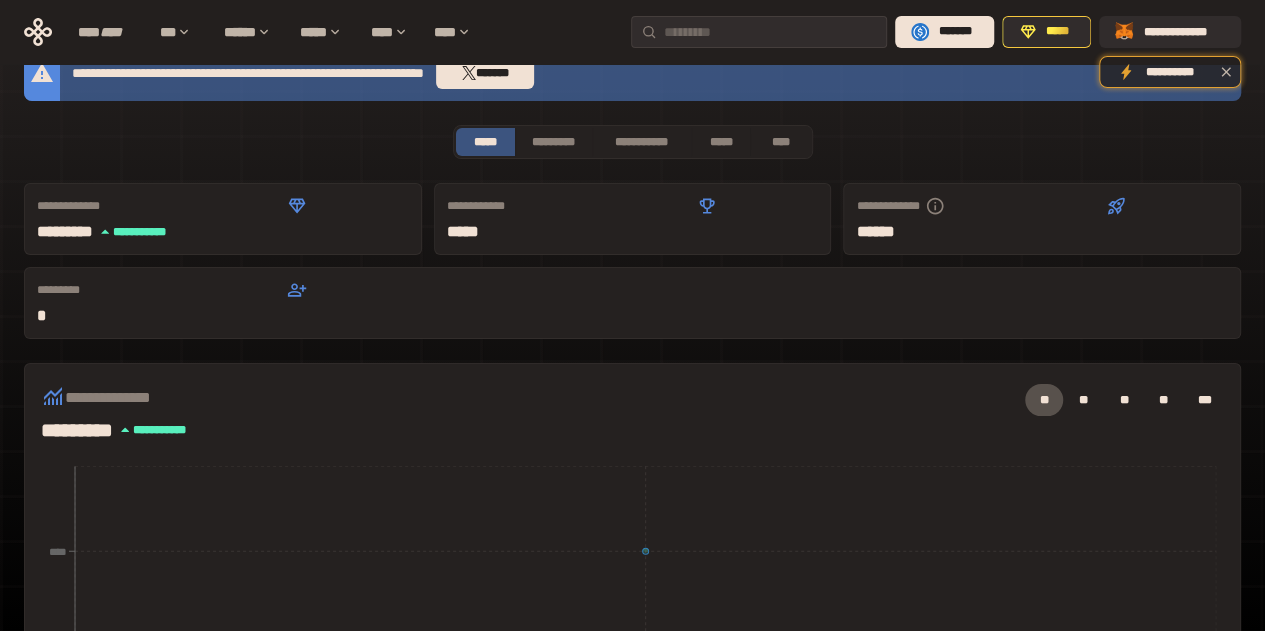 scroll, scrollTop: 0, scrollLeft: 0, axis: both 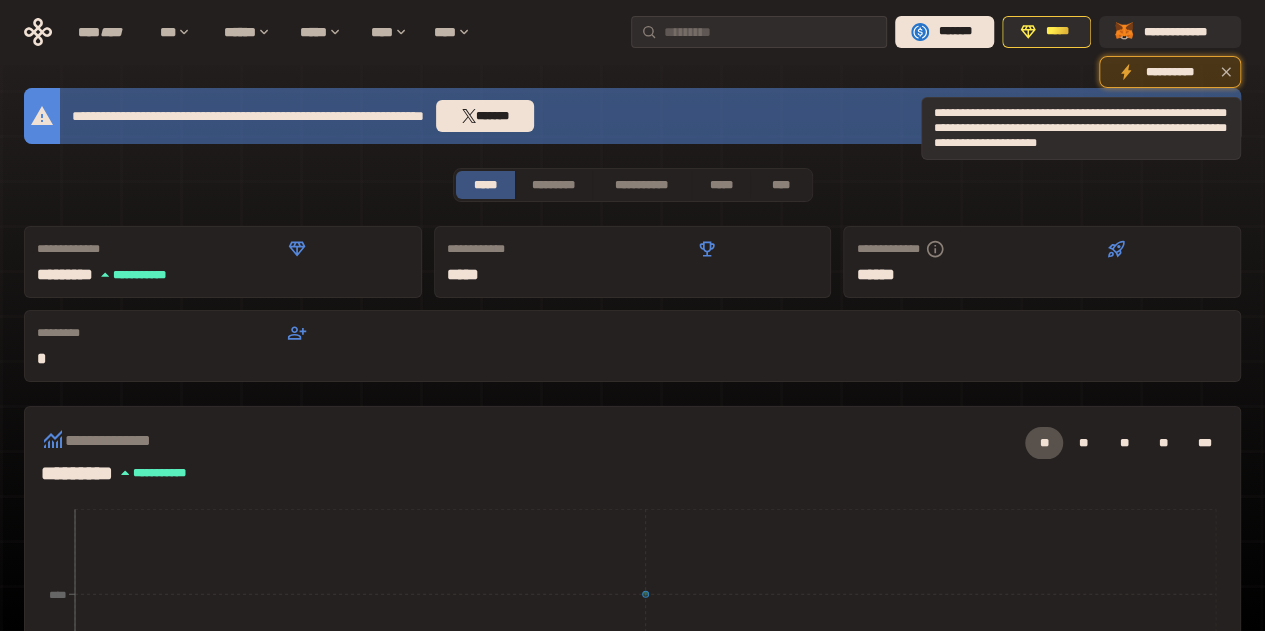 click on "**********" at bounding box center (1170, 72) 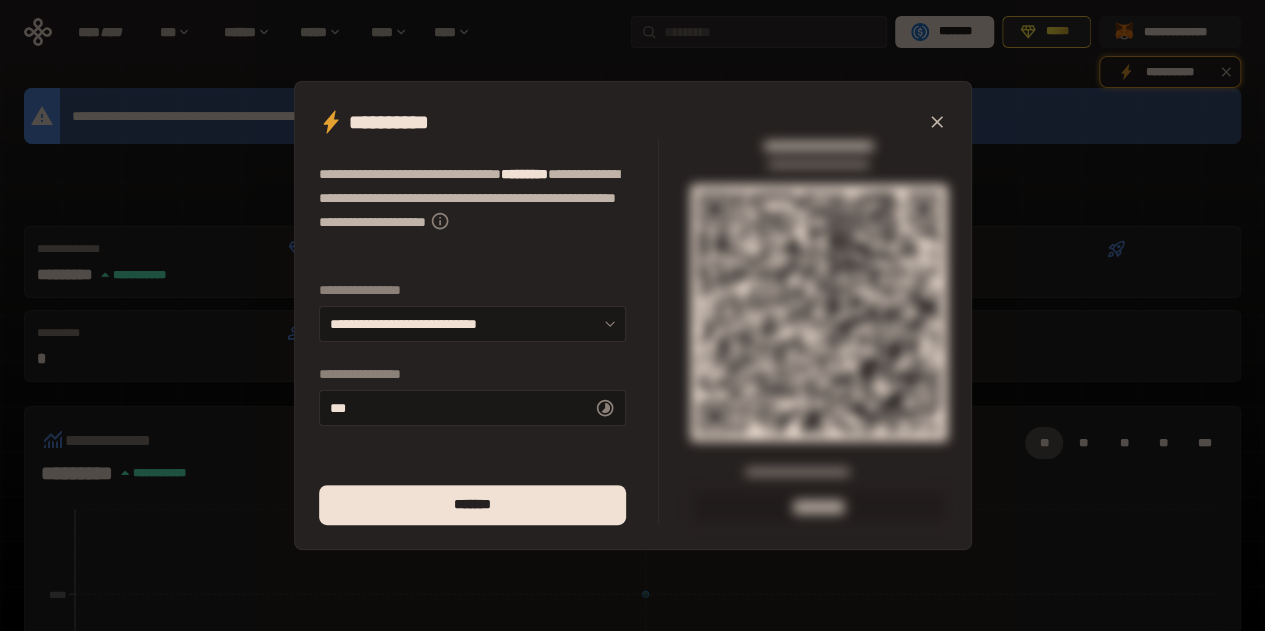 click 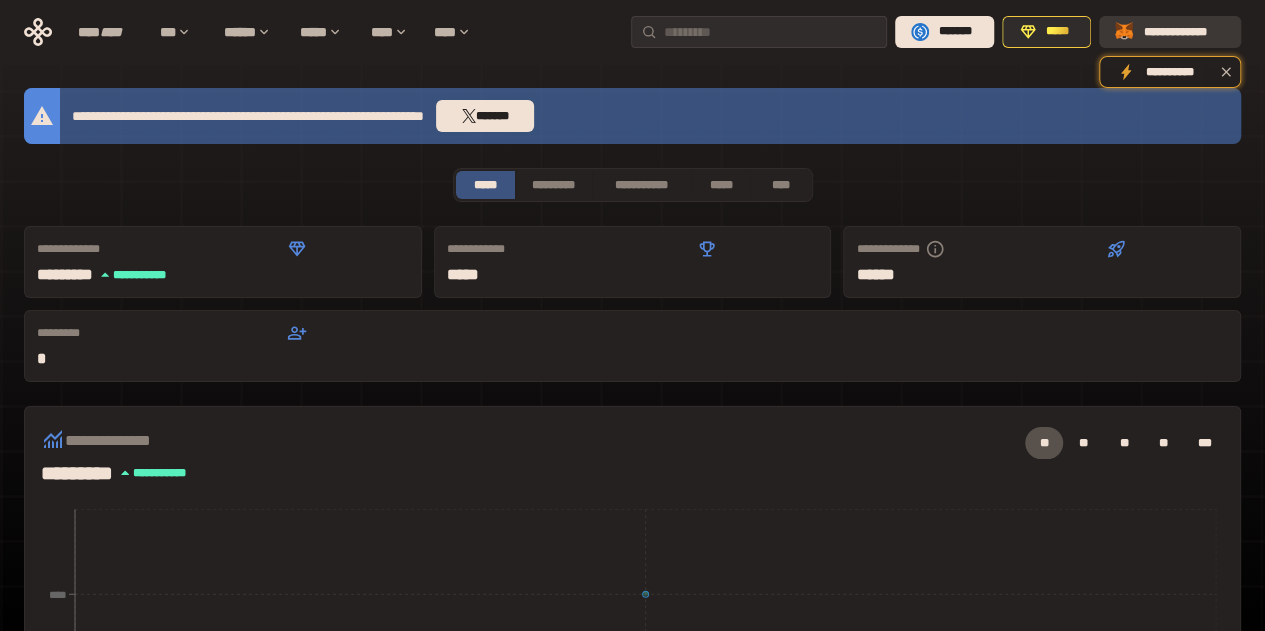 click on "**********" at bounding box center [1184, 32] 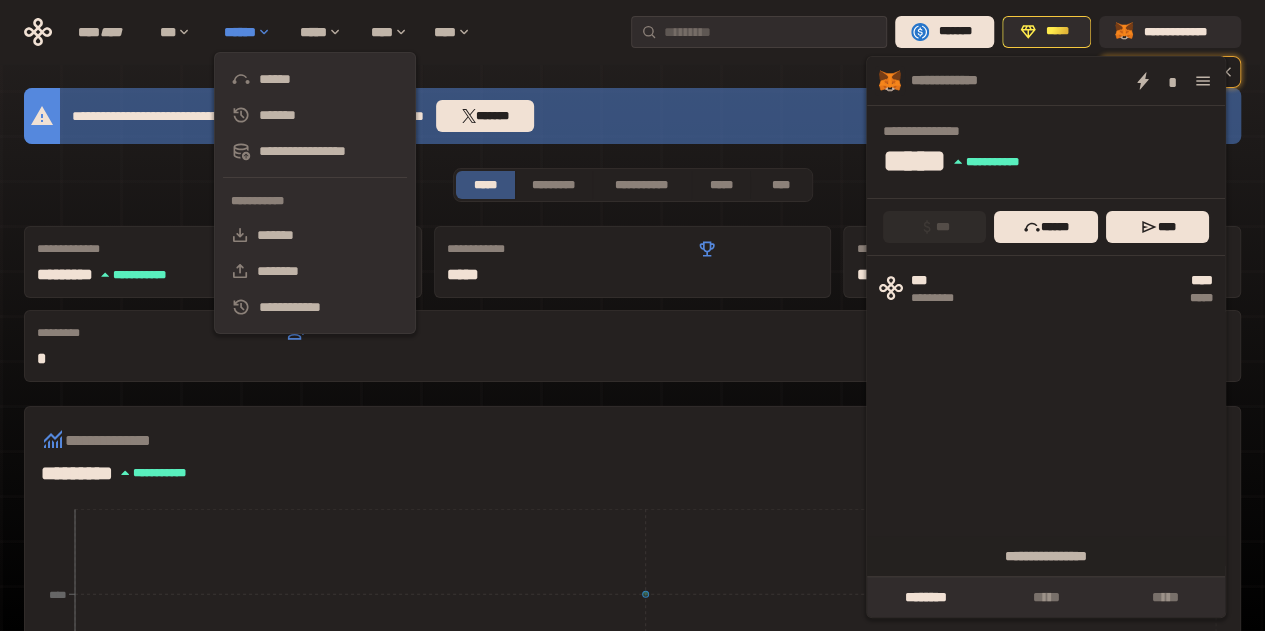 click on "******" at bounding box center (252, 32) 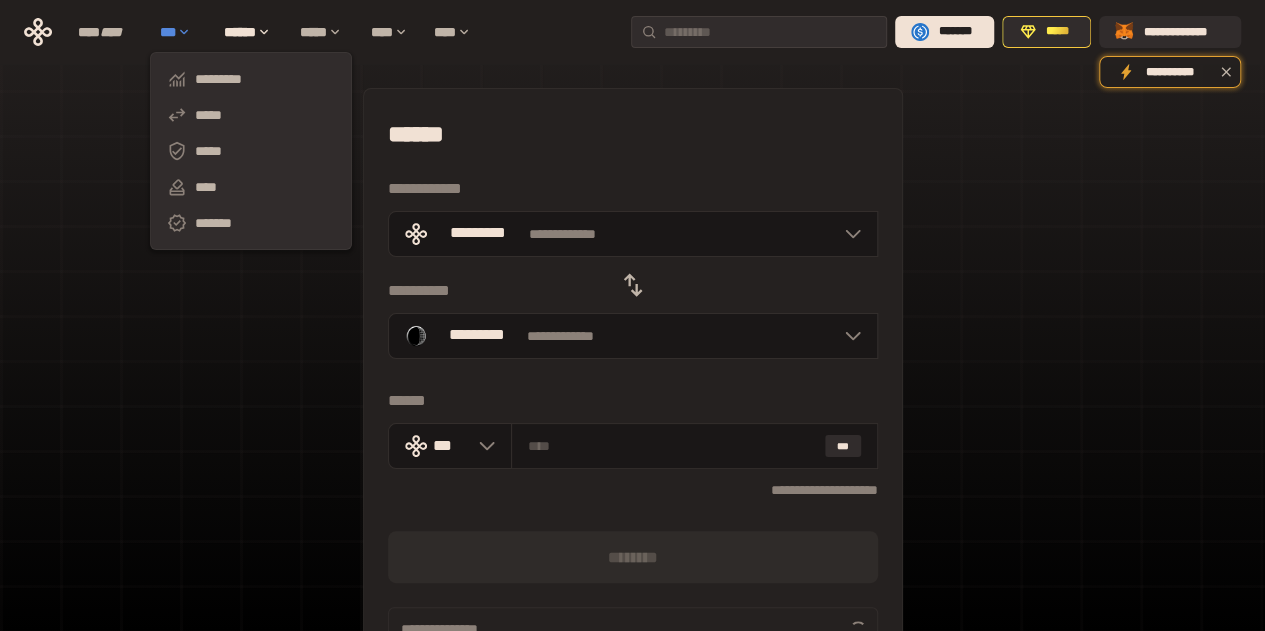 click on "***" at bounding box center [182, 32] 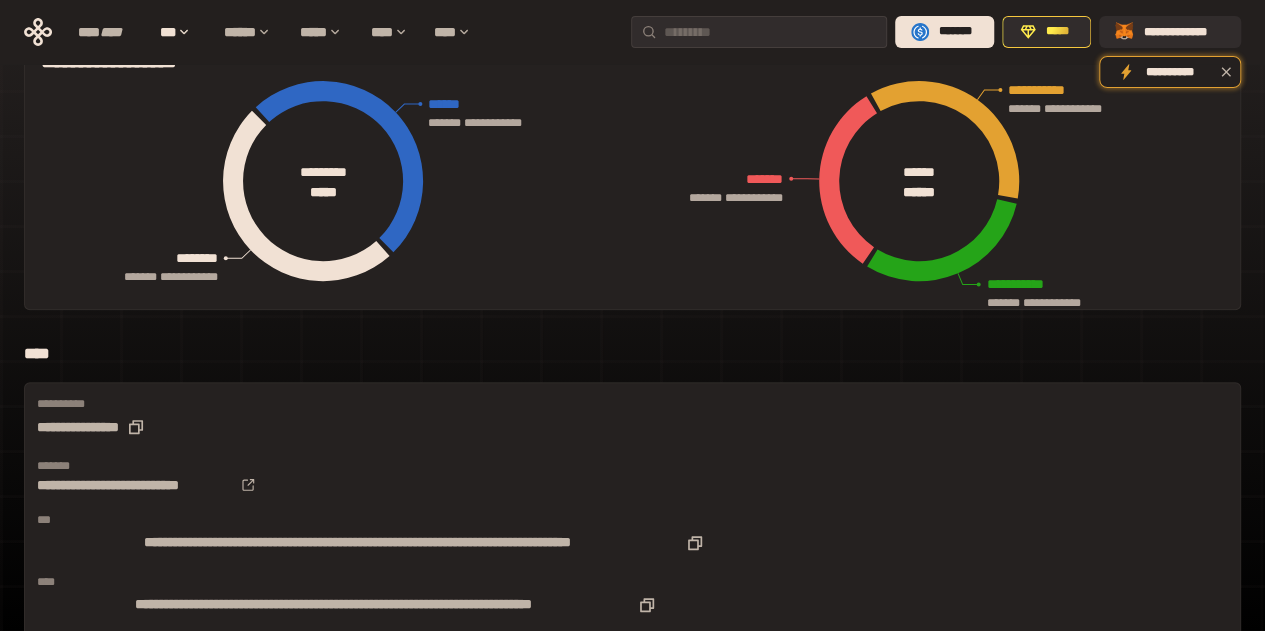 scroll, scrollTop: 120, scrollLeft: 0, axis: vertical 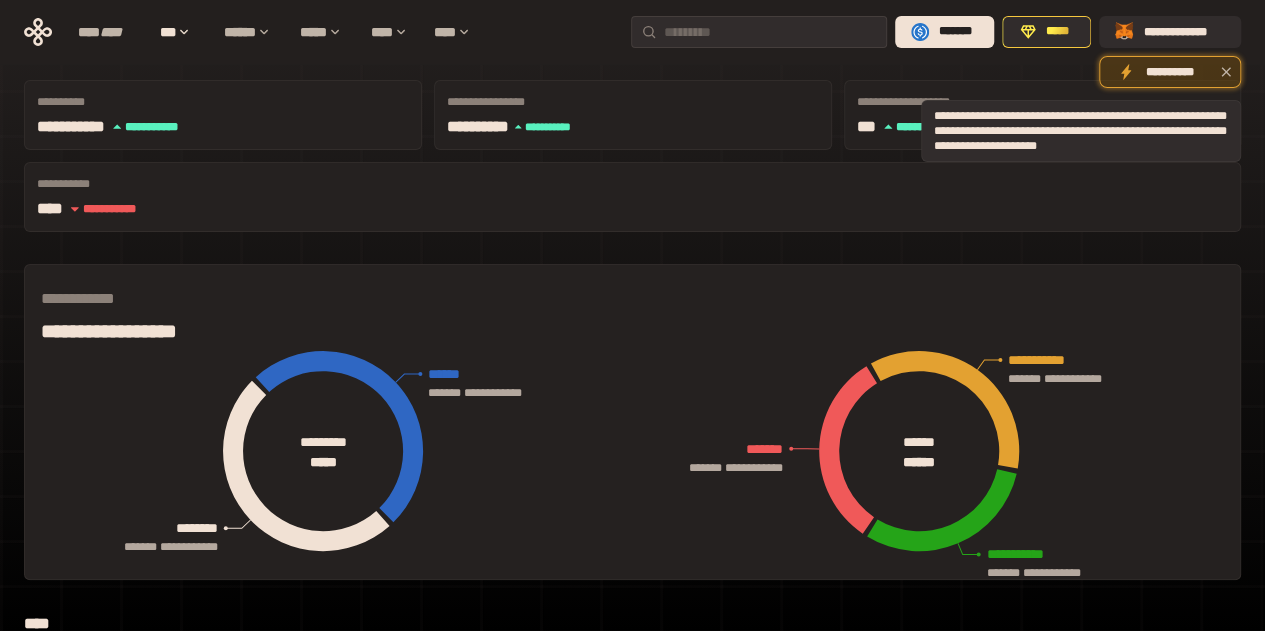 click 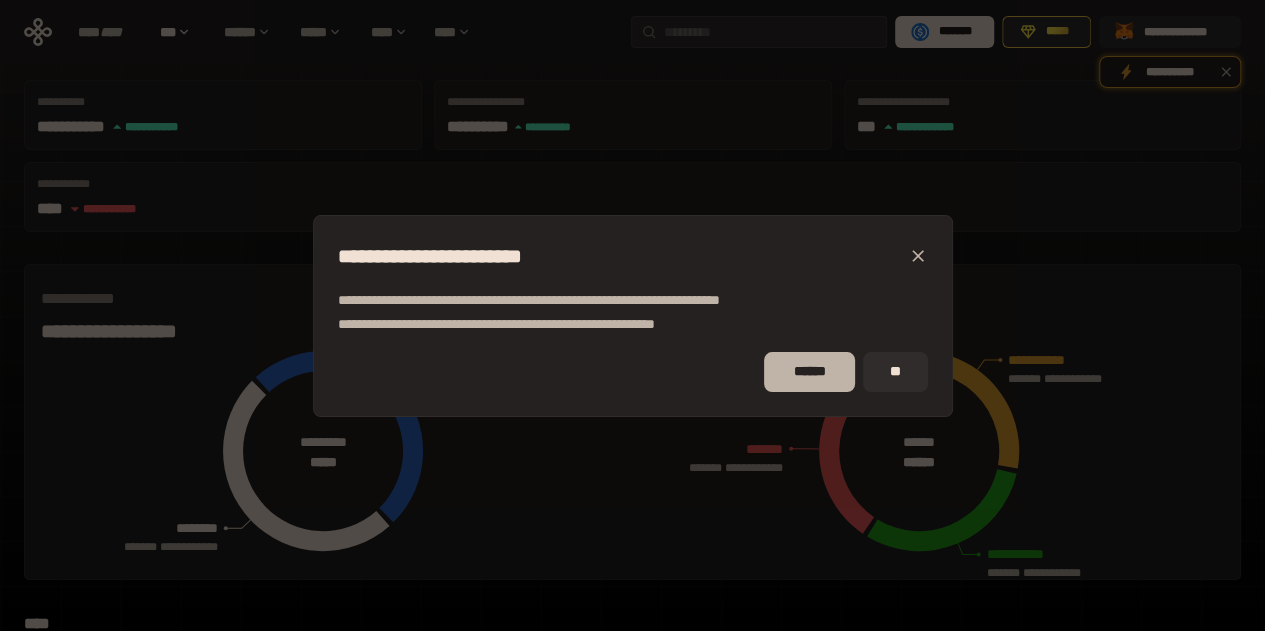 click on "******" at bounding box center [809, 372] 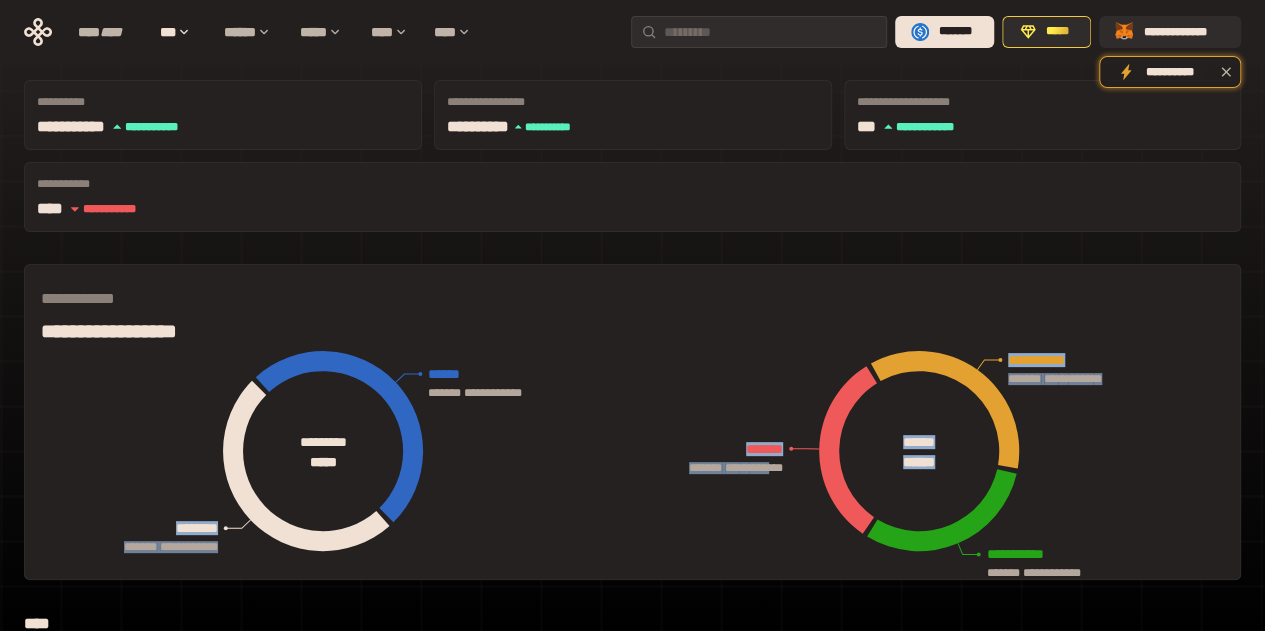 drag, startPoint x: 634, startPoint y: 354, endPoint x: 762, endPoint y: 387, distance: 132.18547 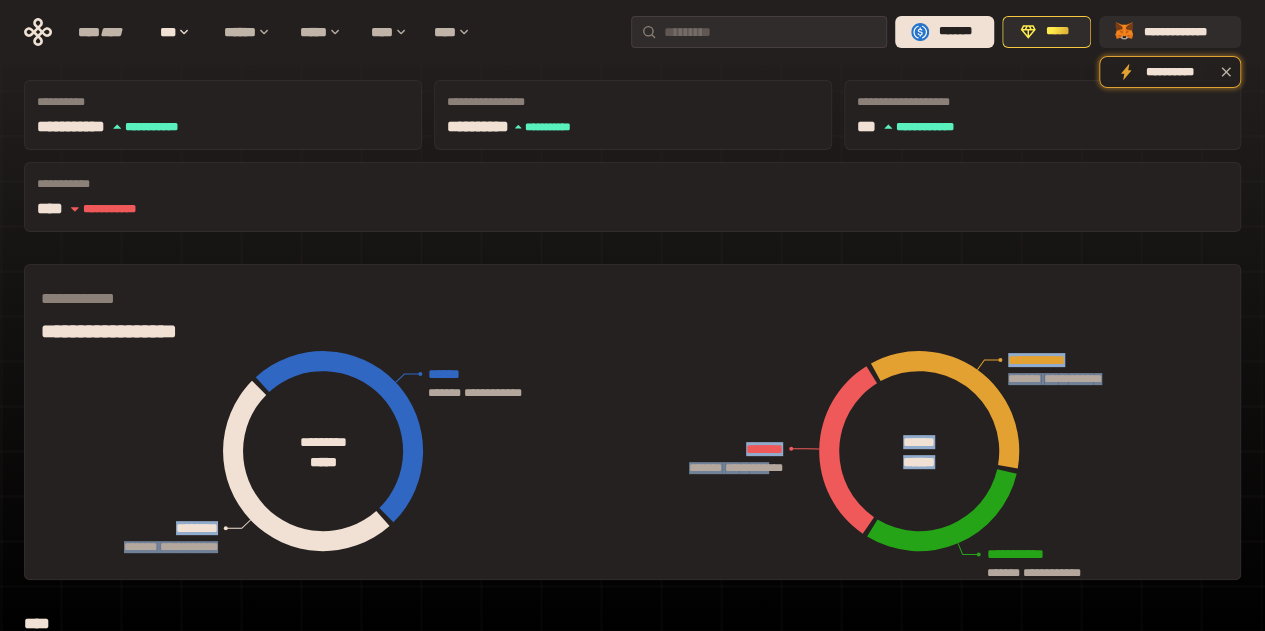 click on "**********" 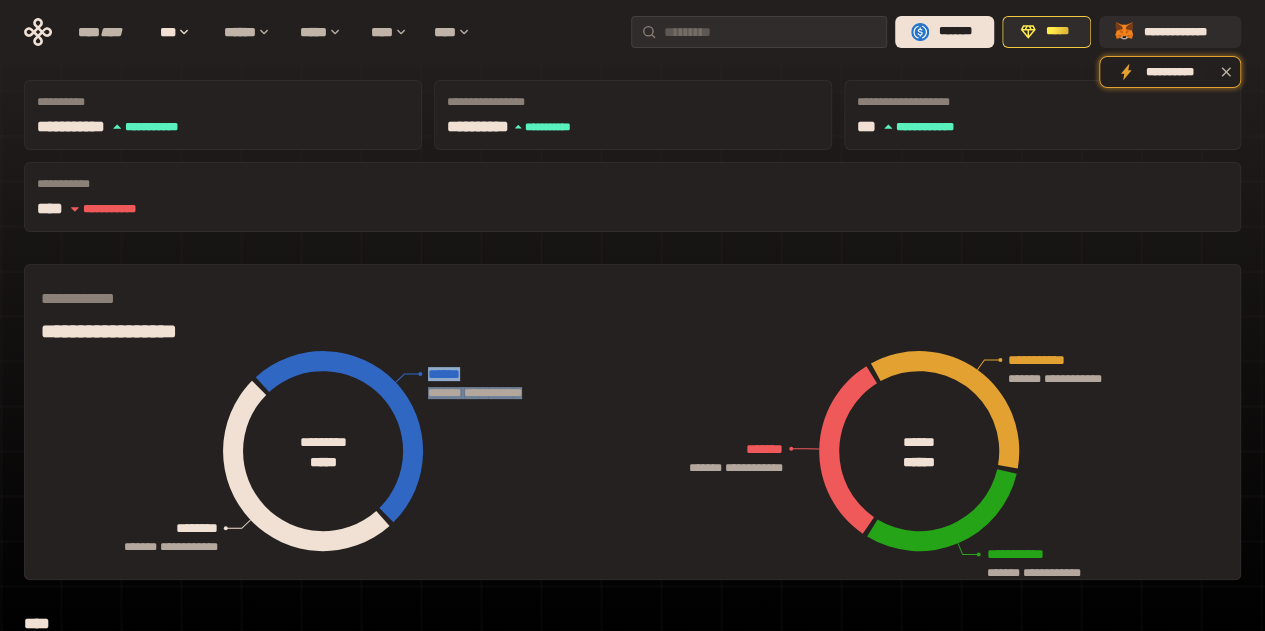 drag, startPoint x: 424, startPoint y: 275, endPoint x: 576, endPoint y: 327, distance: 160.64868 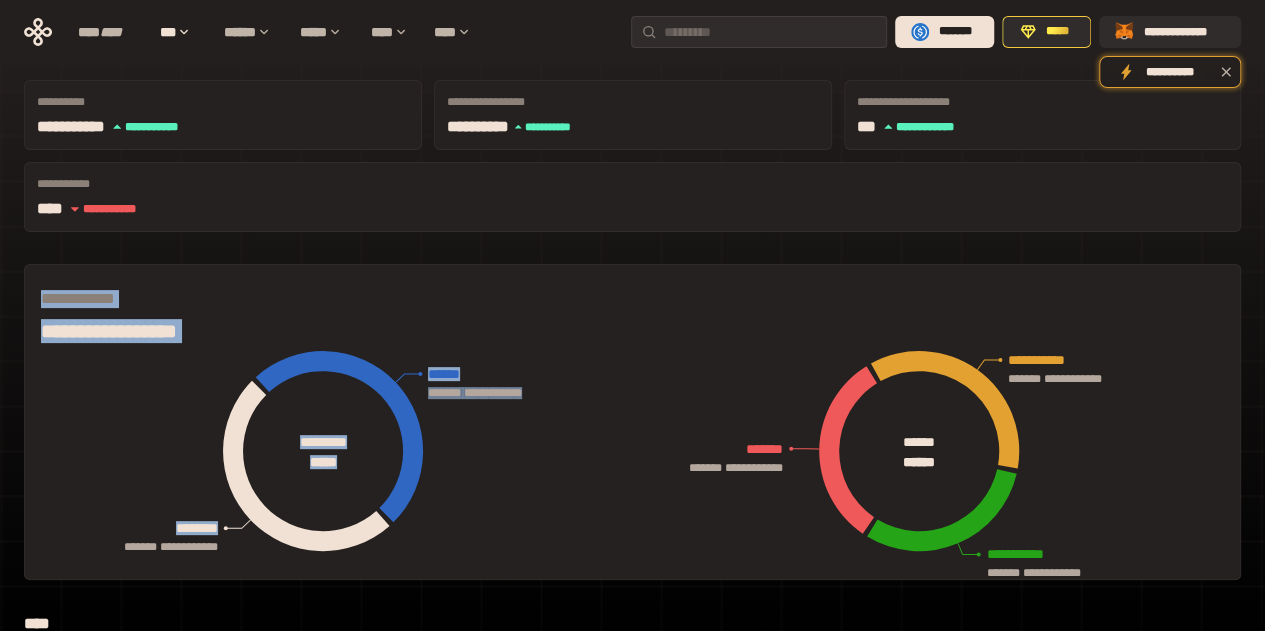 drag, startPoint x: 63, startPoint y: 407, endPoint x: 32, endPoint y: 226, distance: 183.63551 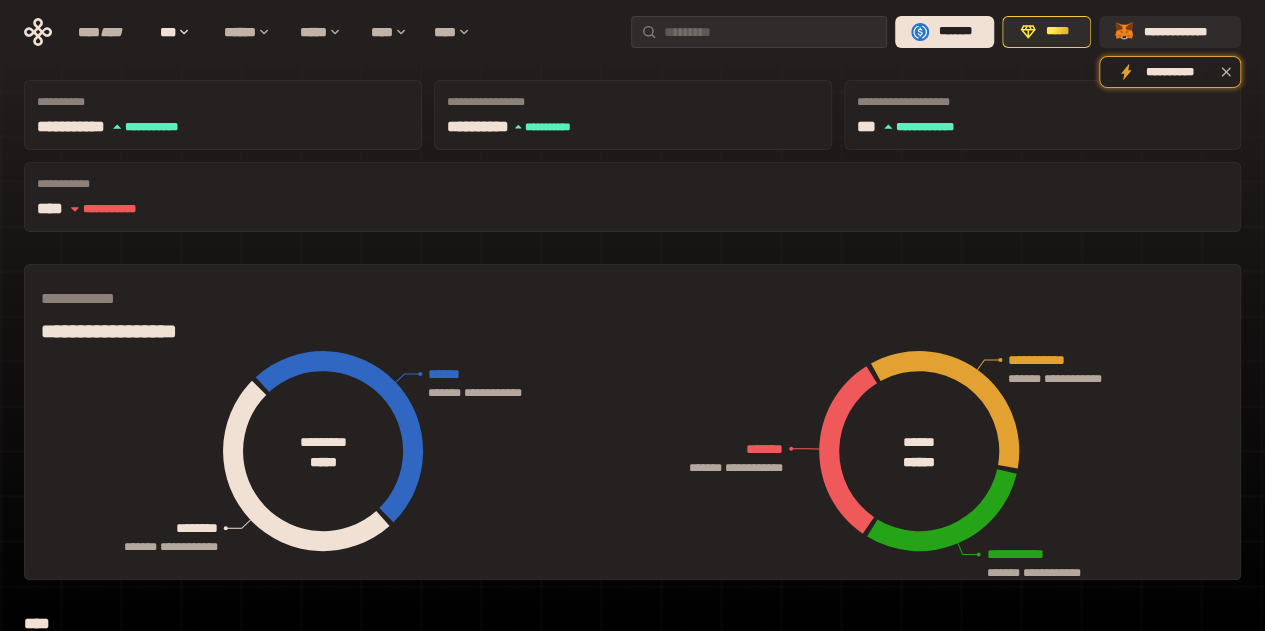 click on "**********" at bounding box center [582, 102] 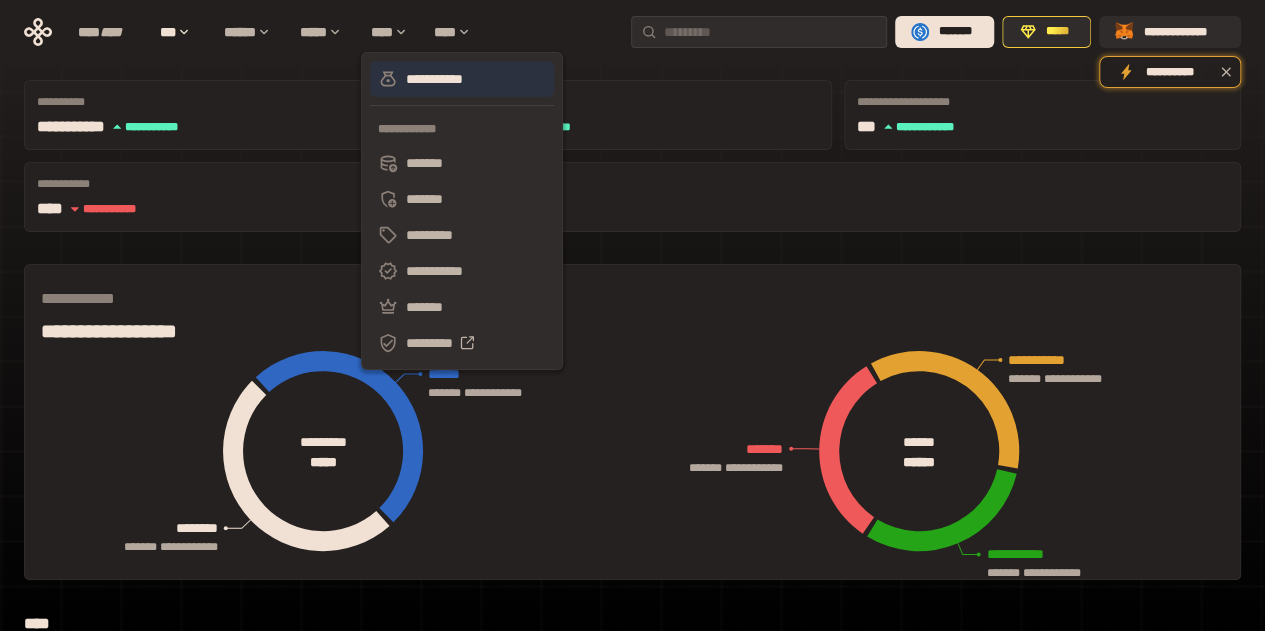click on "**********" at bounding box center (462, 79) 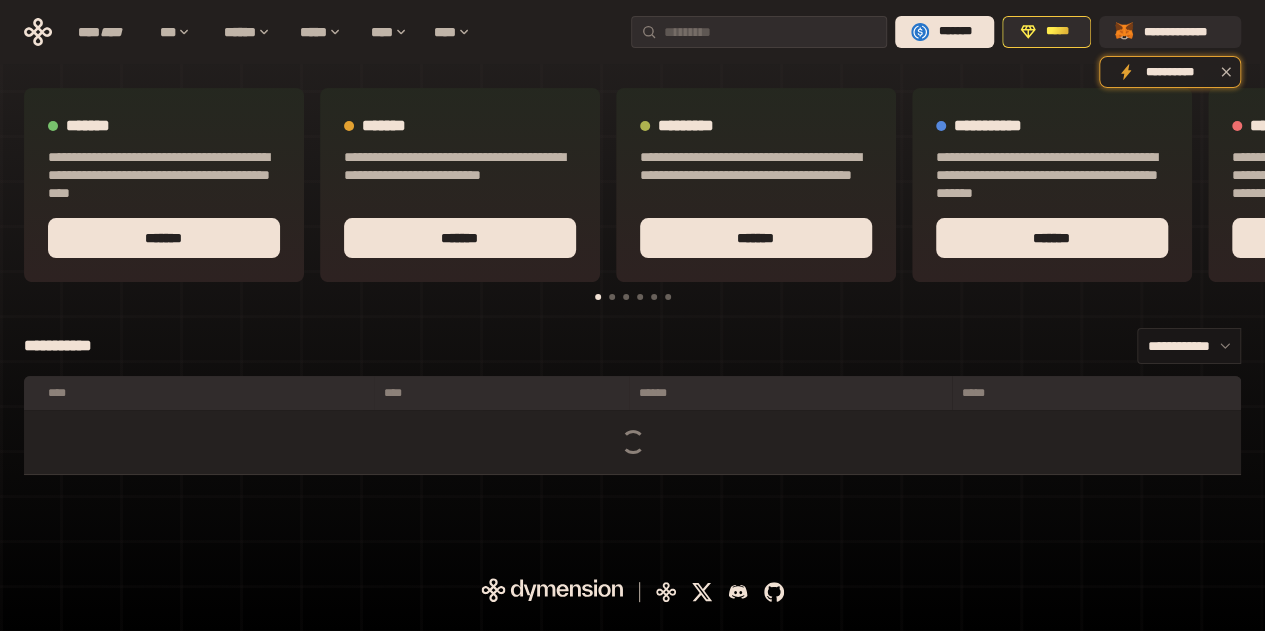 scroll, scrollTop: 0, scrollLeft: 0, axis: both 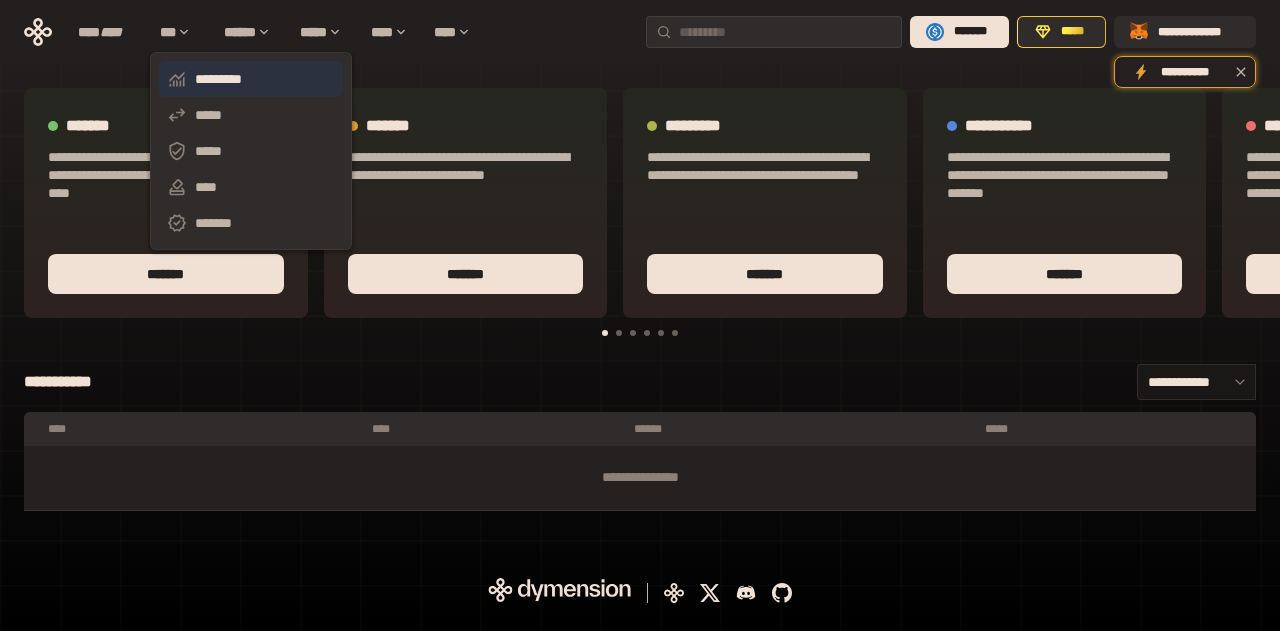 click on "*********" at bounding box center (251, 79) 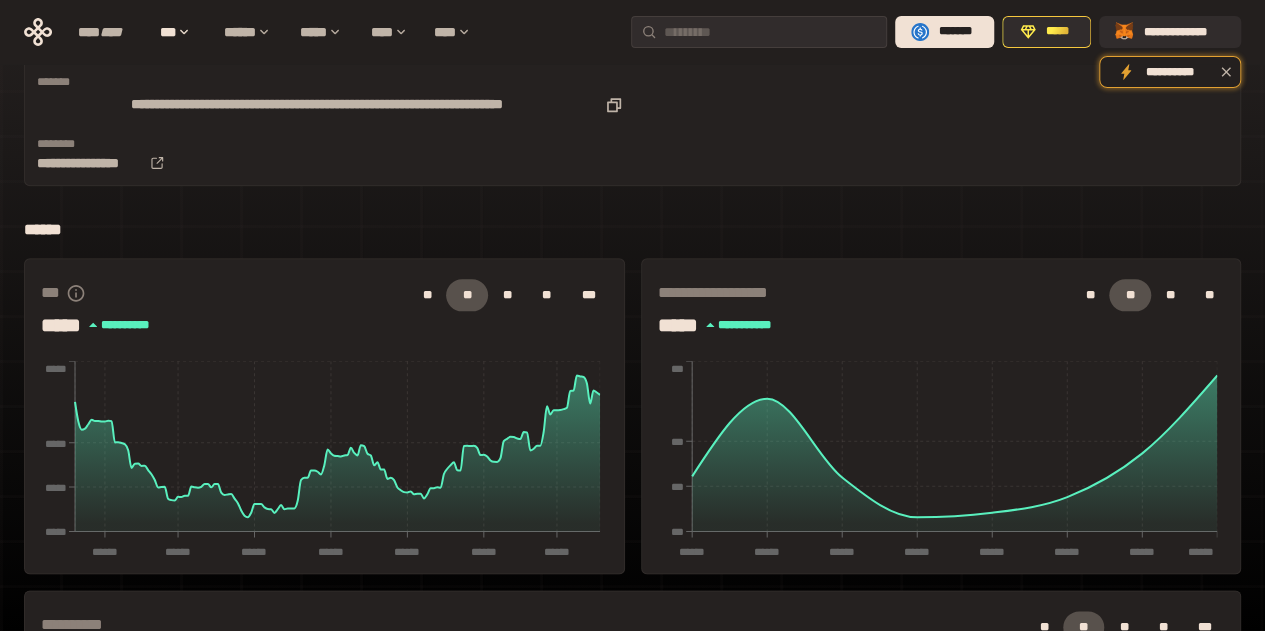 scroll, scrollTop: 1114, scrollLeft: 0, axis: vertical 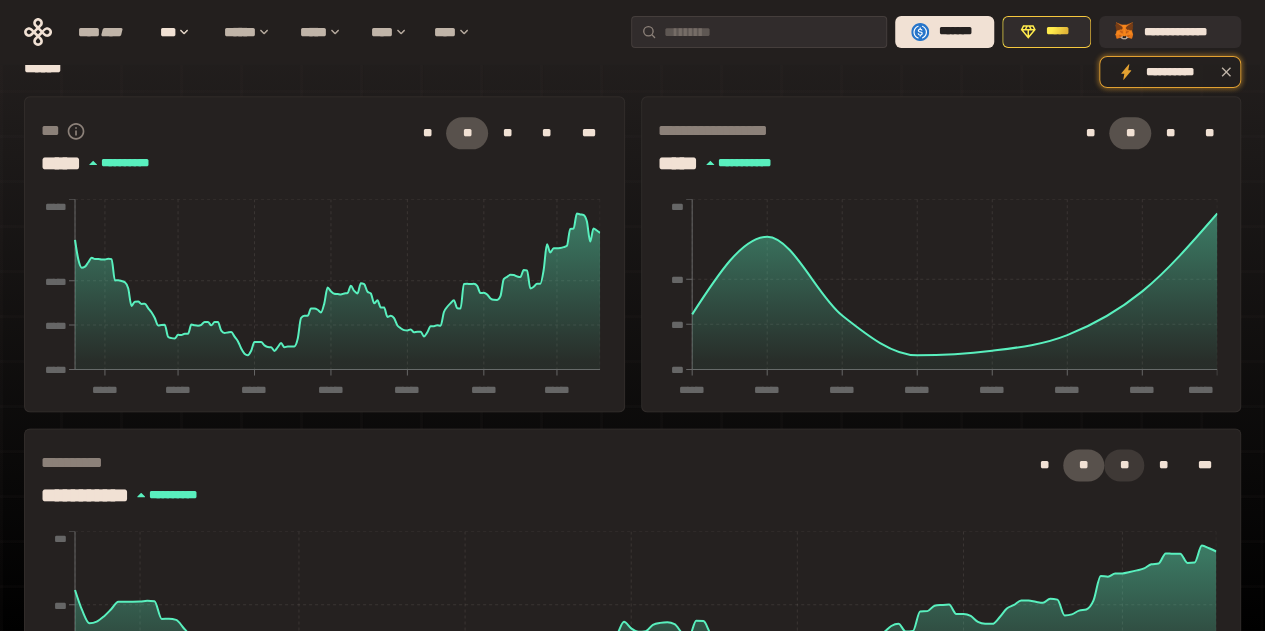 click on "**" at bounding box center [1124, 465] 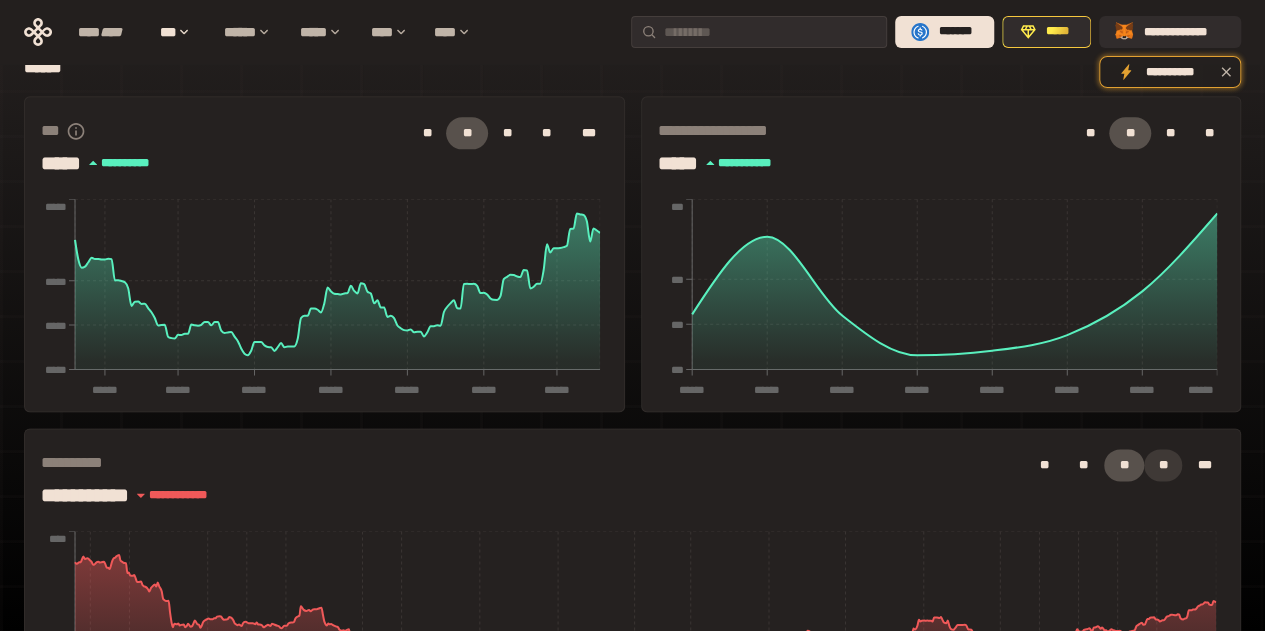 click on "**" at bounding box center (1163, 465) 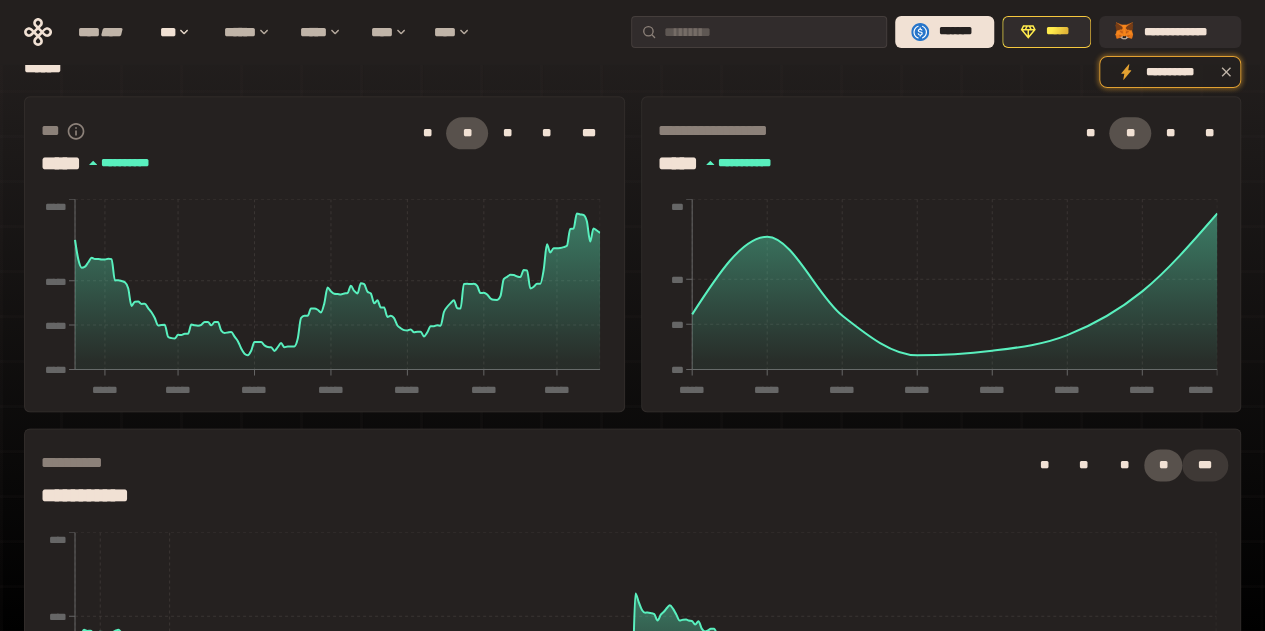 click on "***" at bounding box center [1205, 465] 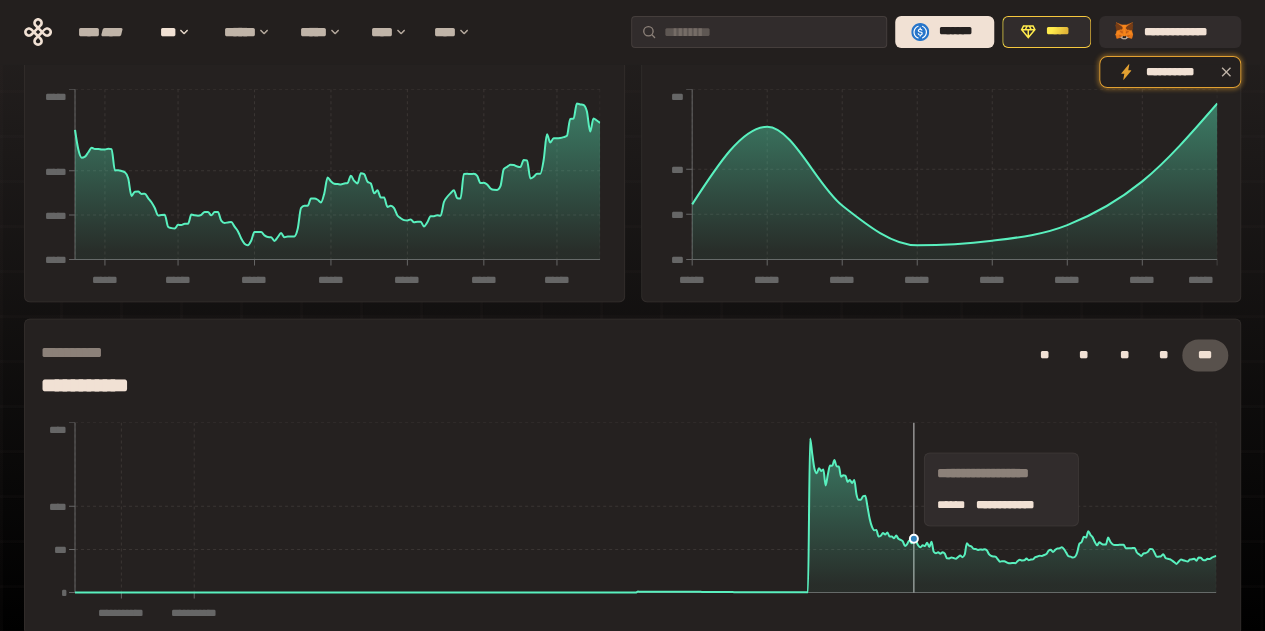 scroll, scrollTop: 1234, scrollLeft: 0, axis: vertical 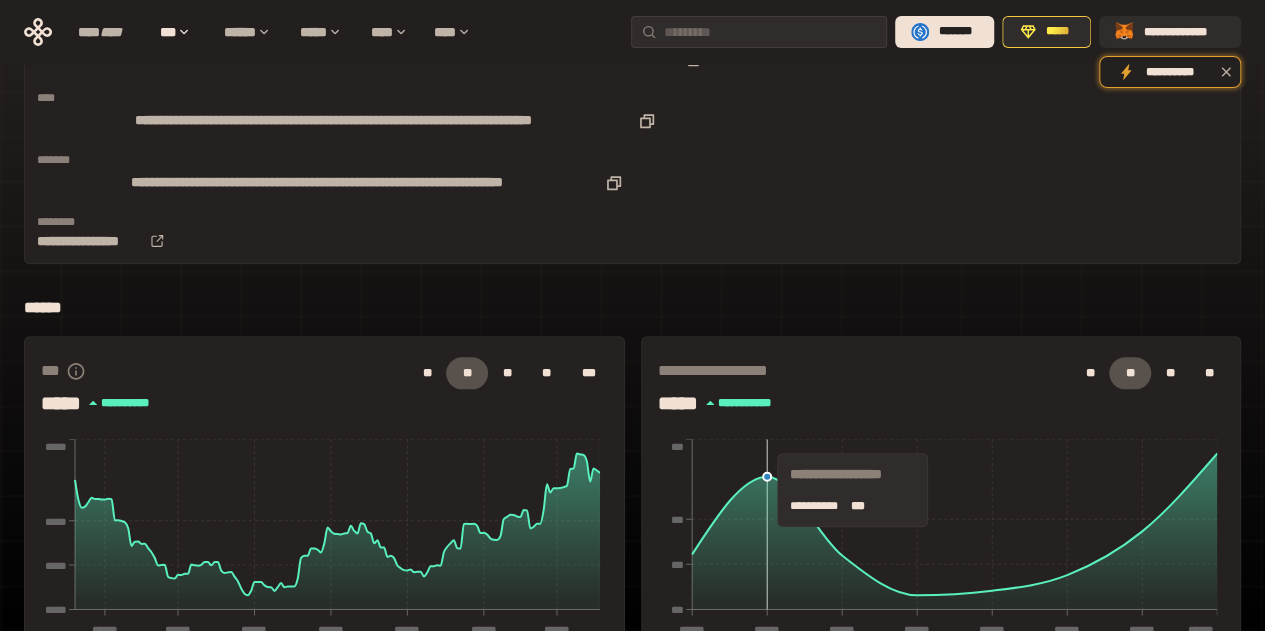 click on "****** ****** ****** ****** ****** ****** ****** ****** *** *** *** ***" 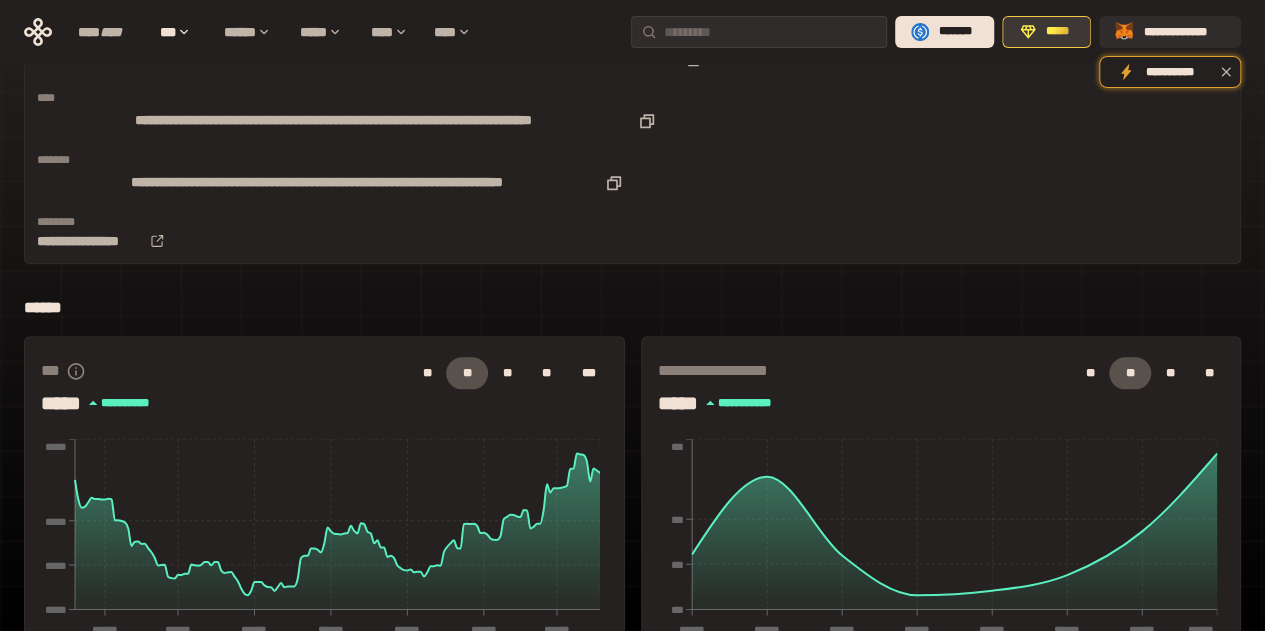 click on "*****" at bounding box center [1047, 32] 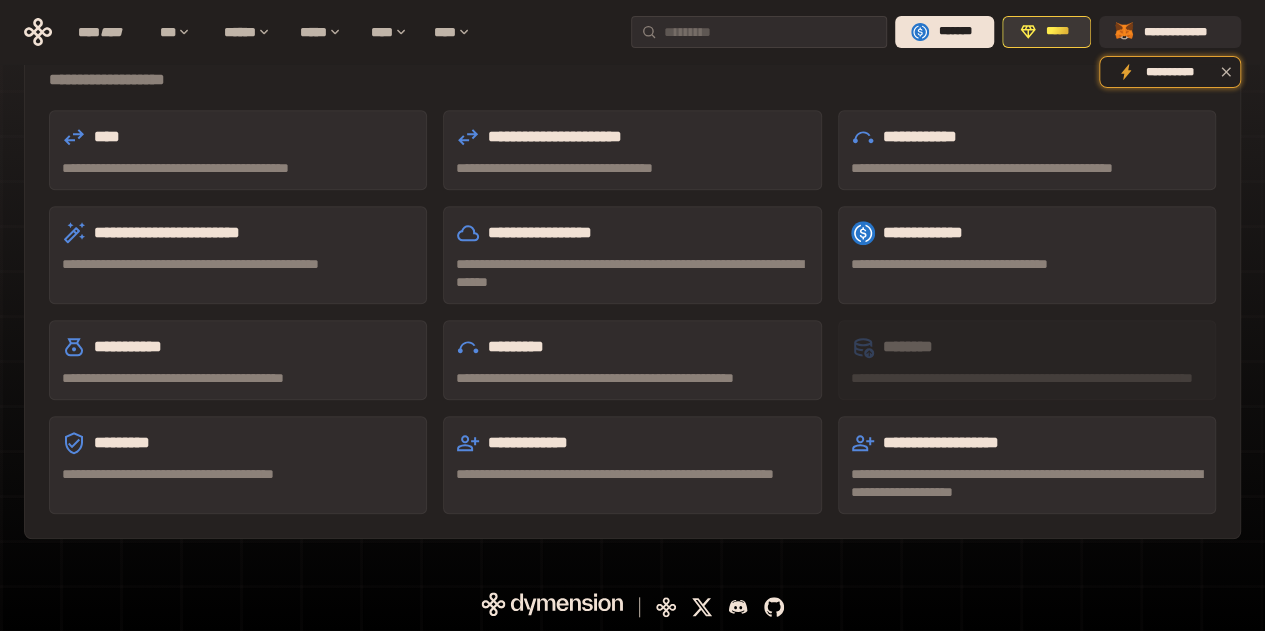 scroll, scrollTop: 651, scrollLeft: 0, axis: vertical 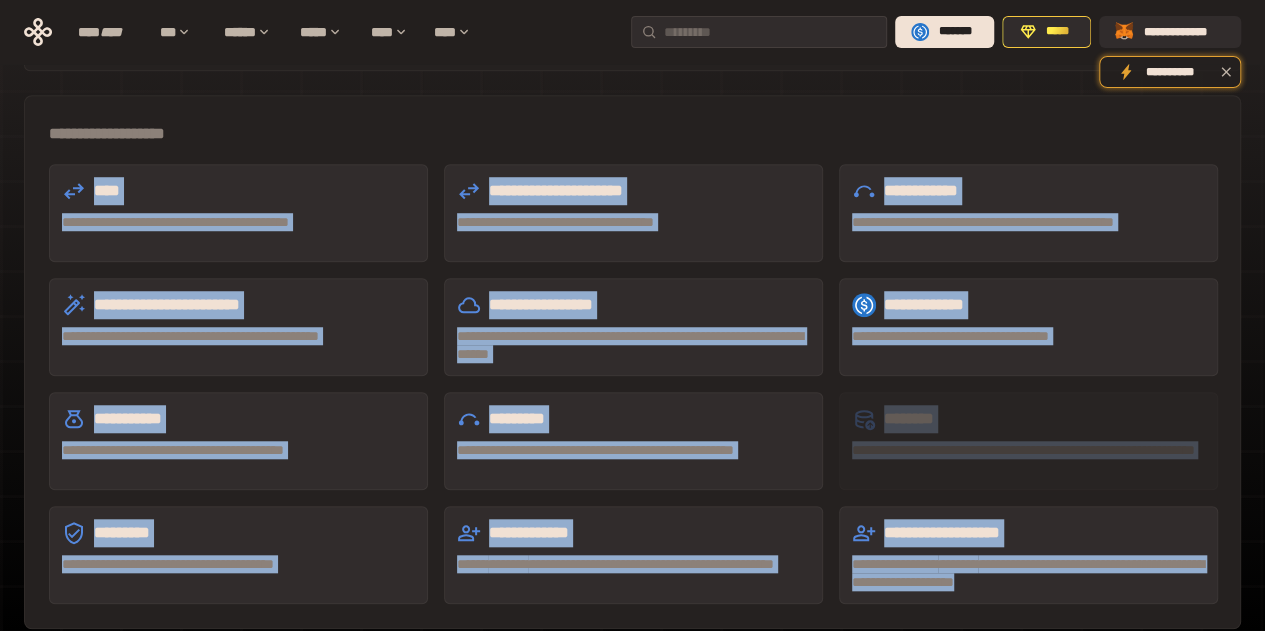 drag, startPoint x: 1152, startPoint y: 494, endPoint x: 58, endPoint y: 91, distance: 1165.8666 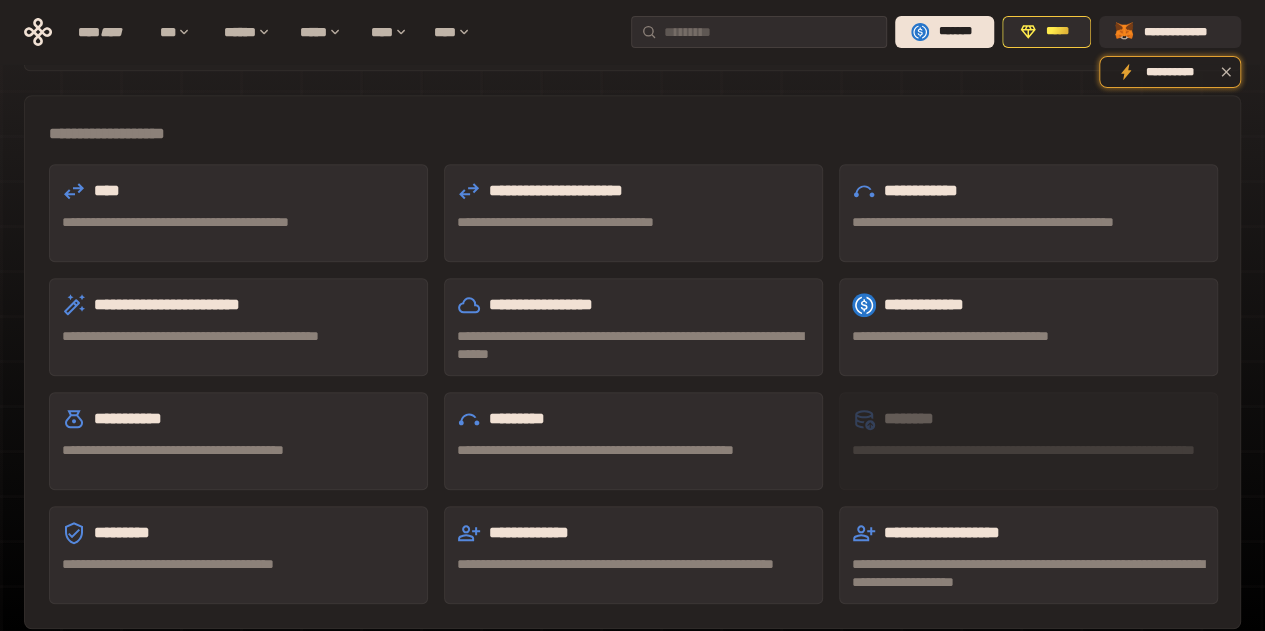 click on "**********" at bounding box center [632, 362] 